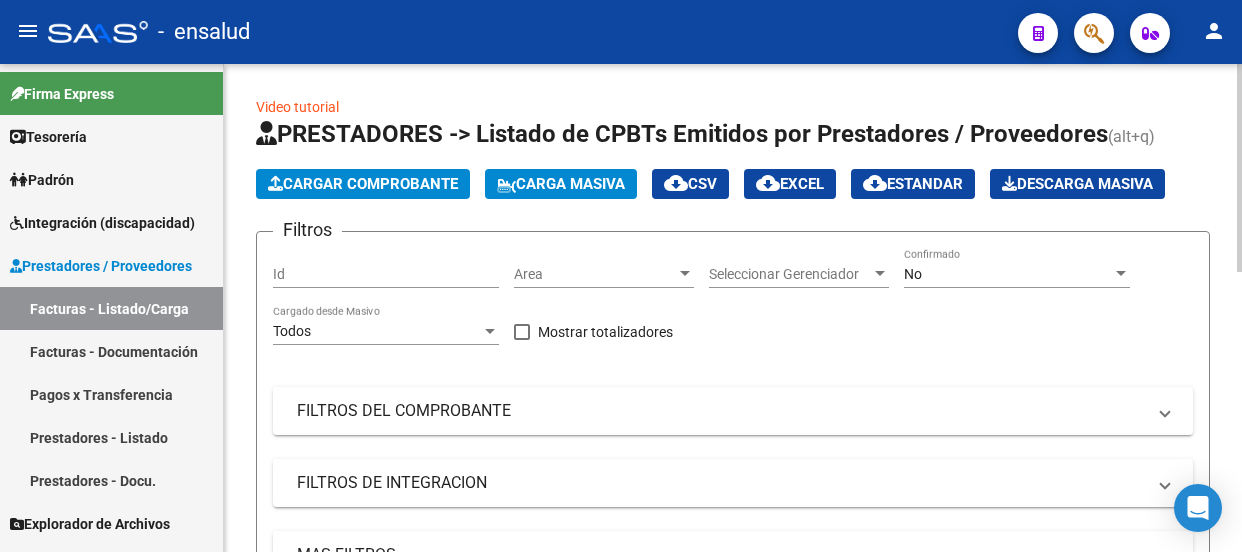scroll, scrollTop: 0, scrollLeft: 0, axis: both 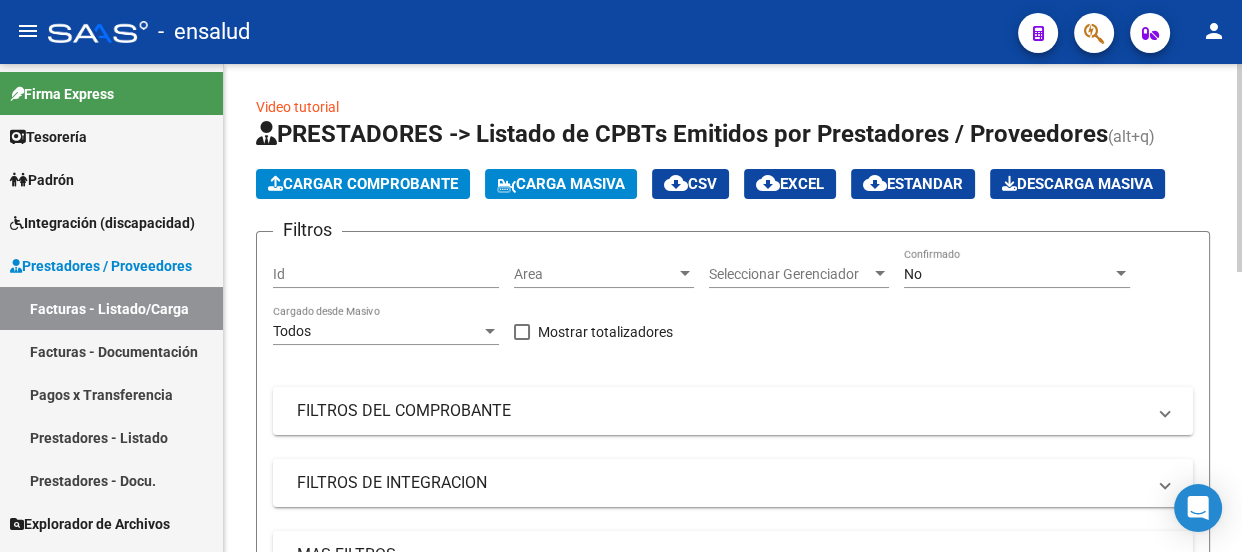 click on "Cargar Comprobante" 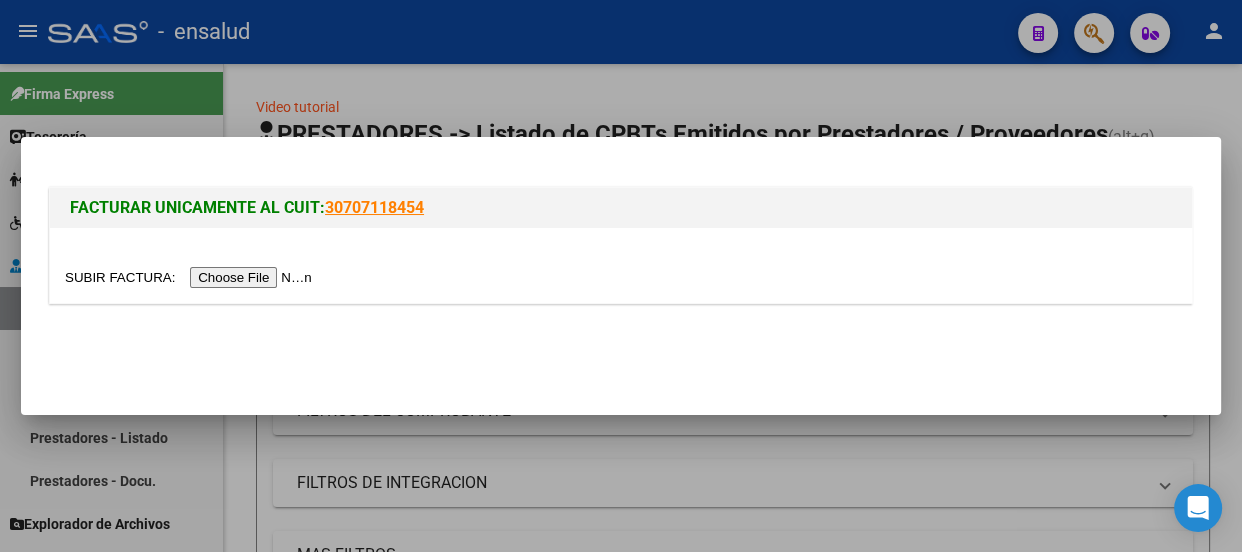 click at bounding box center [191, 277] 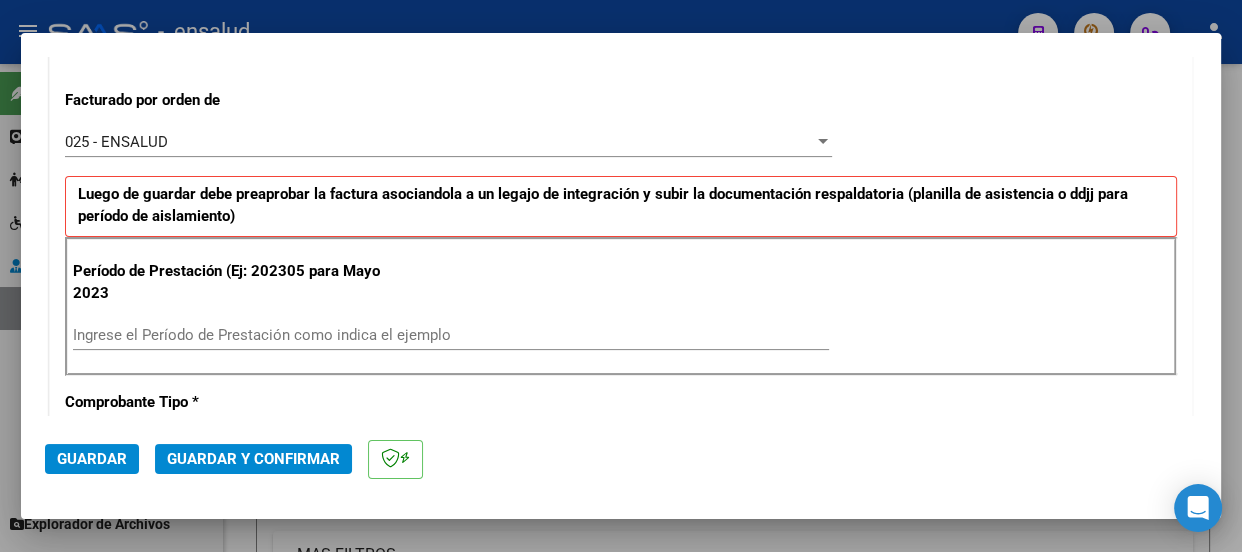 scroll, scrollTop: 545, scrollLeft: 0, axis: vertical 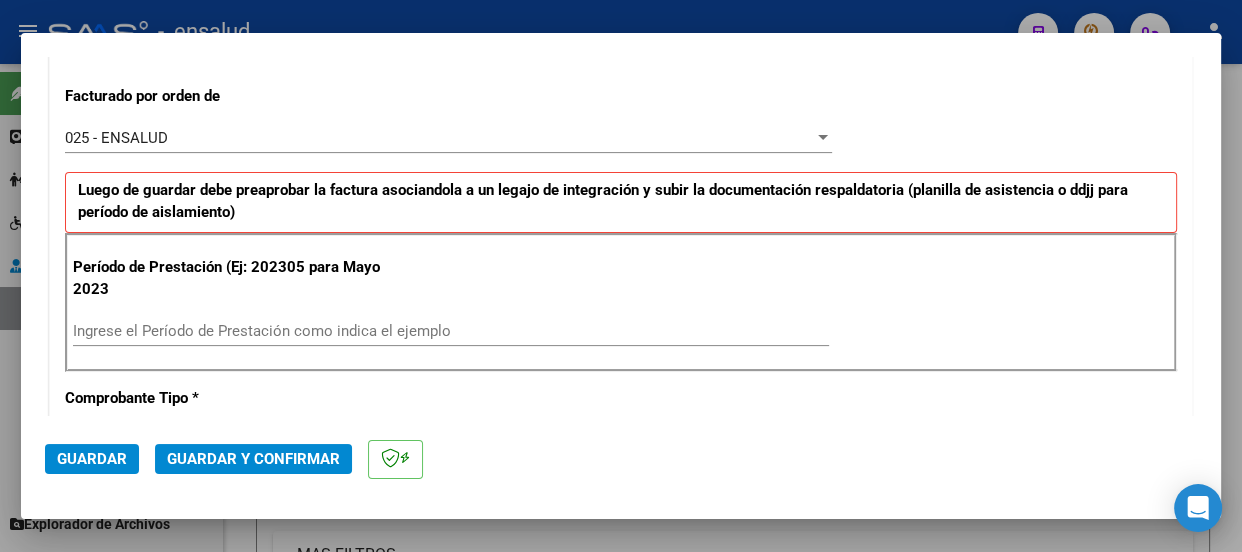 click on "Ingrese el Período de Prestación como indica el ejemplo" at bounding box center [451, 331] 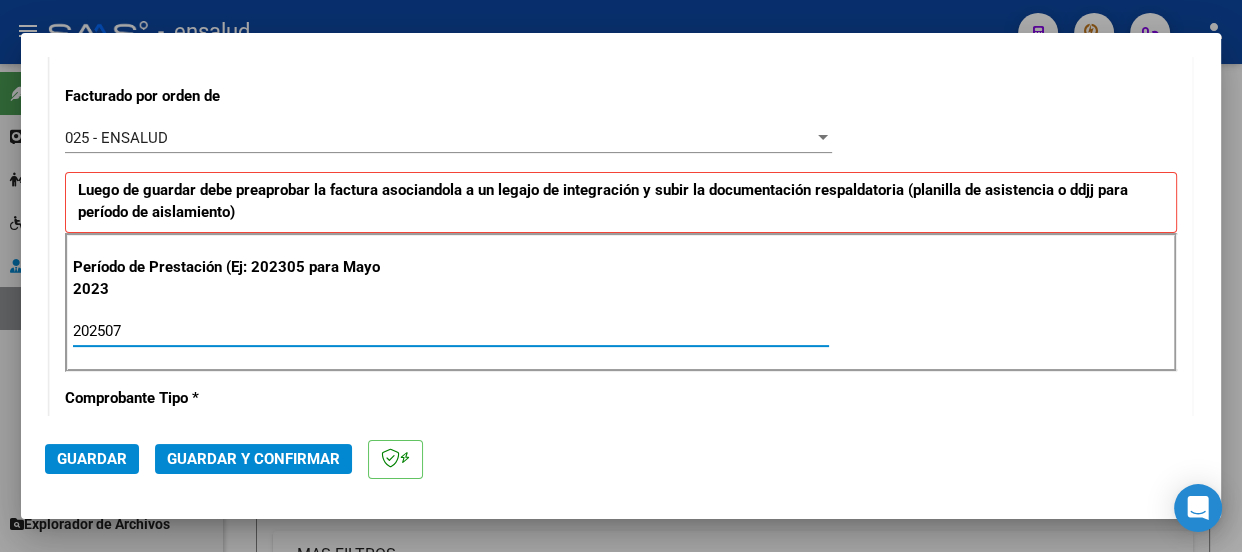 type on "202507" 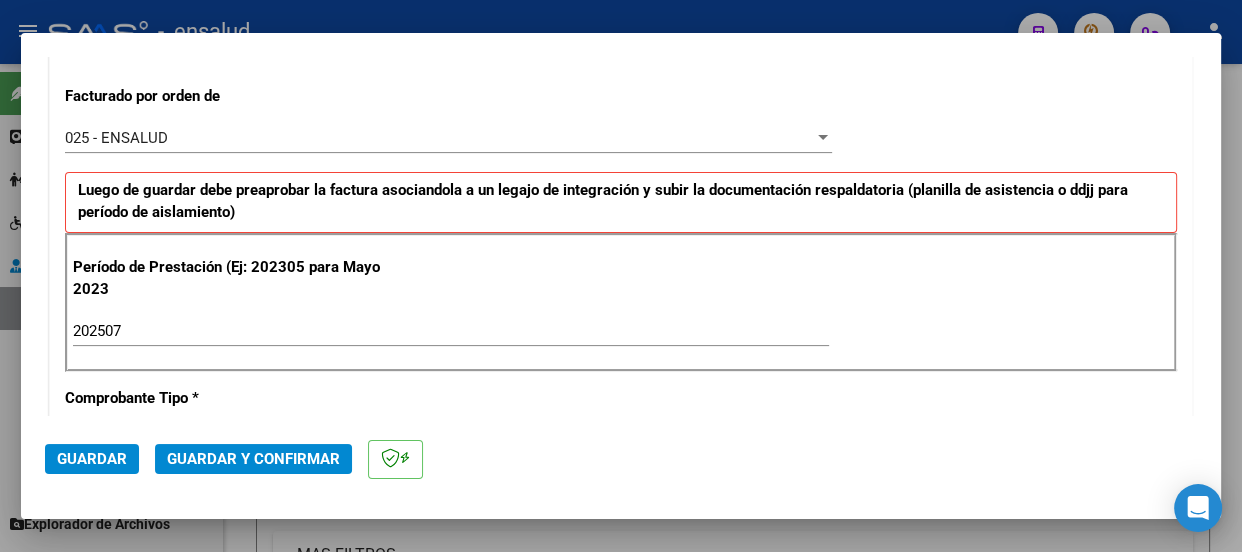 scroll, scrollTop: 727, scrollLeft: 0, axis: vertical 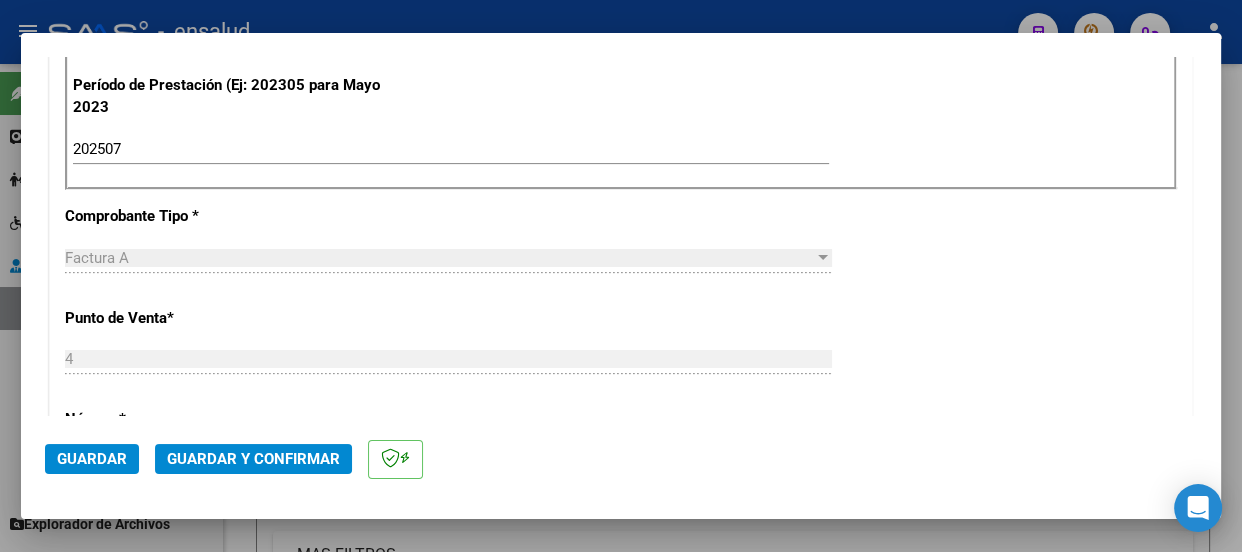 click on "Guardar" 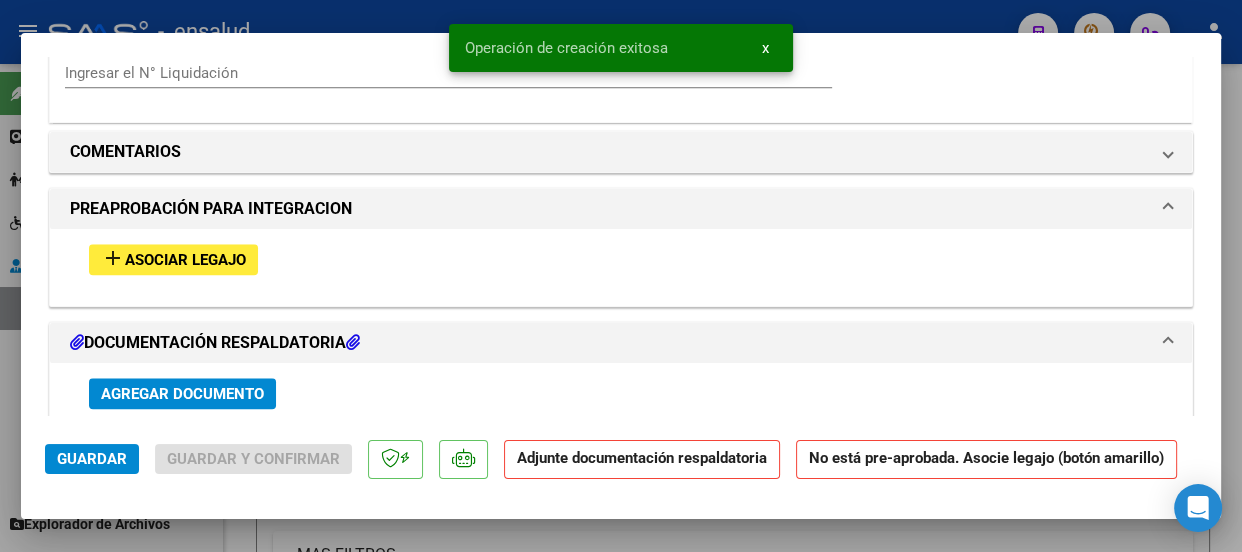 scroll, scrollTop: 1909, scrollLeft: 0, axis: vertical 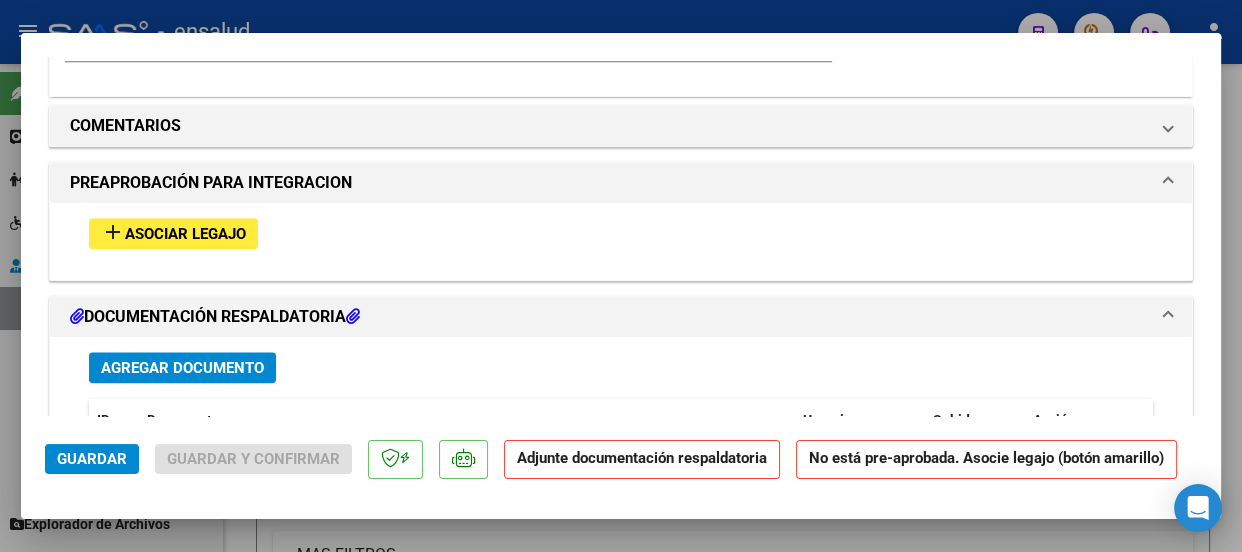 click on "Asociar Legajo" at bounding box center [185, 234] 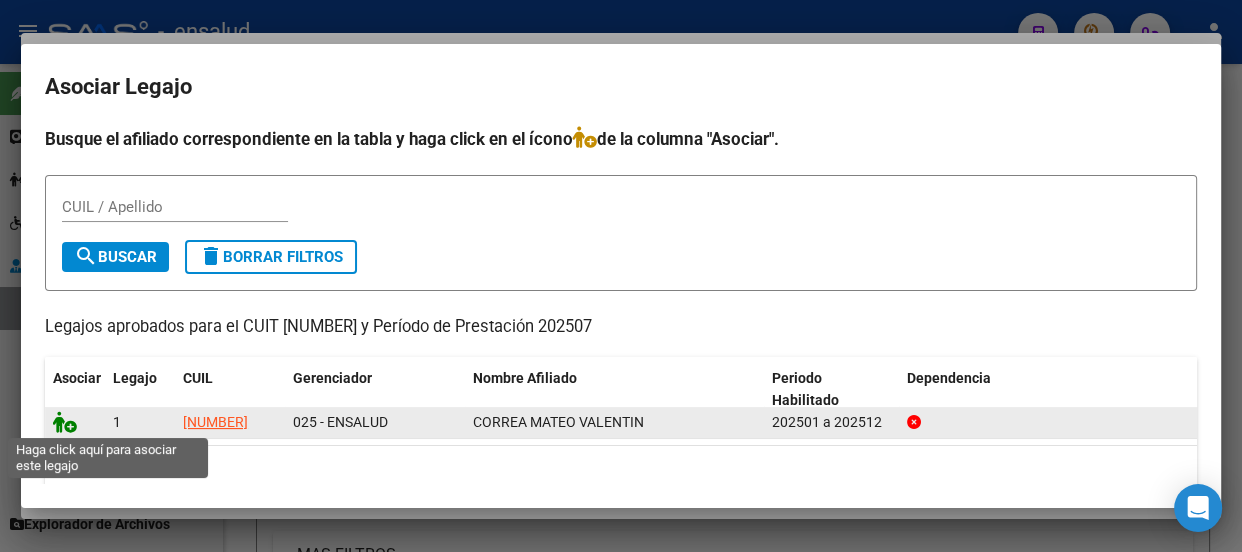 click 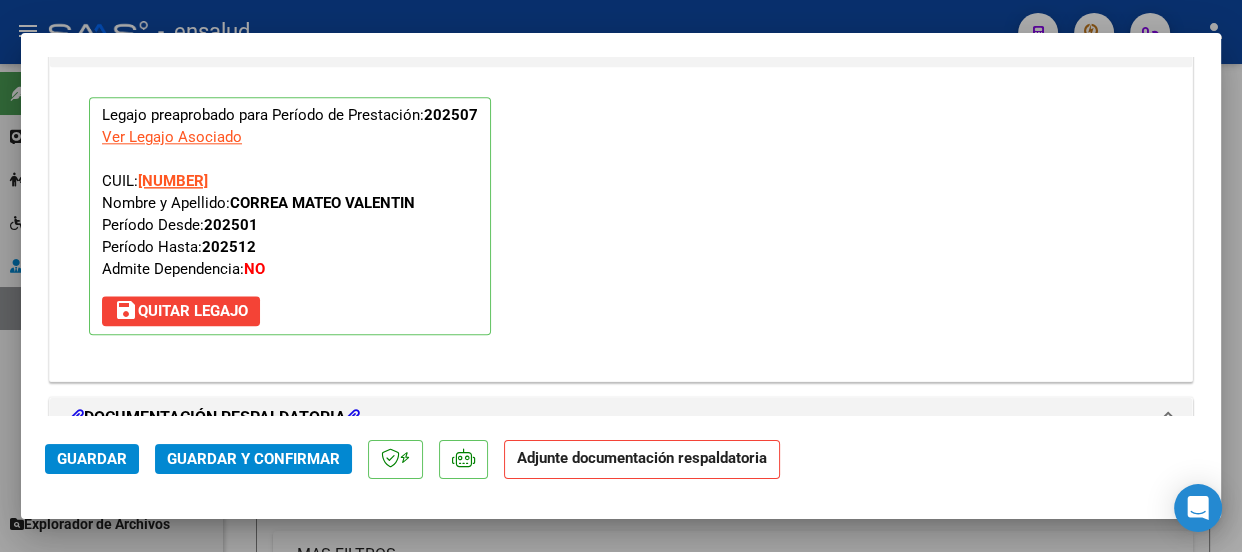 scroll, scrollTop: 2234, scrollLeft: 0, axis: vertical 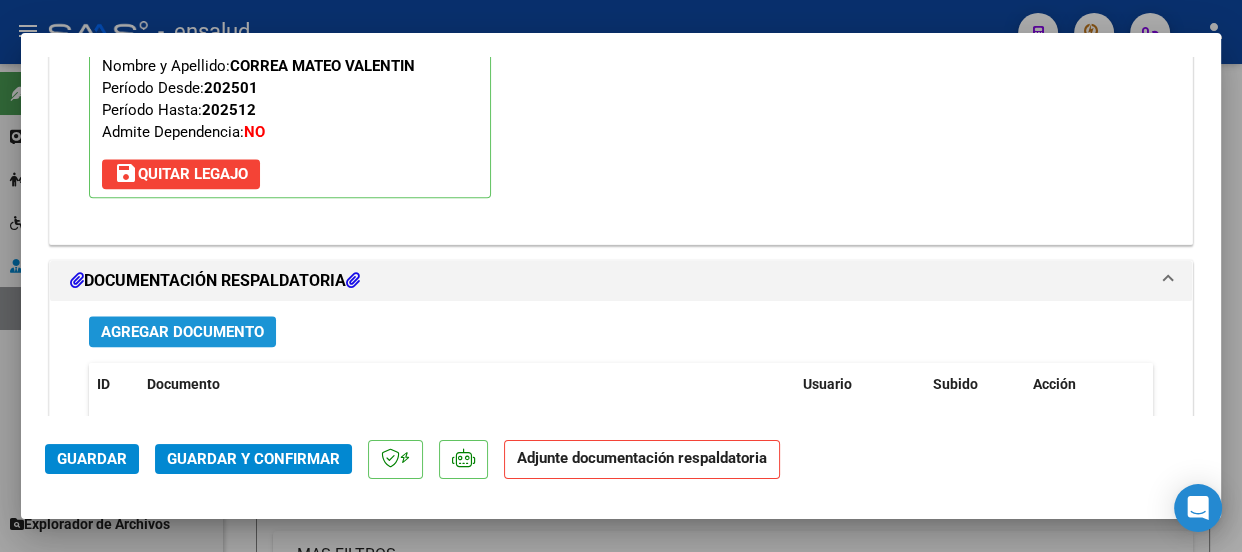 click on "Agregar Documento" at bounding box center (182, 332) 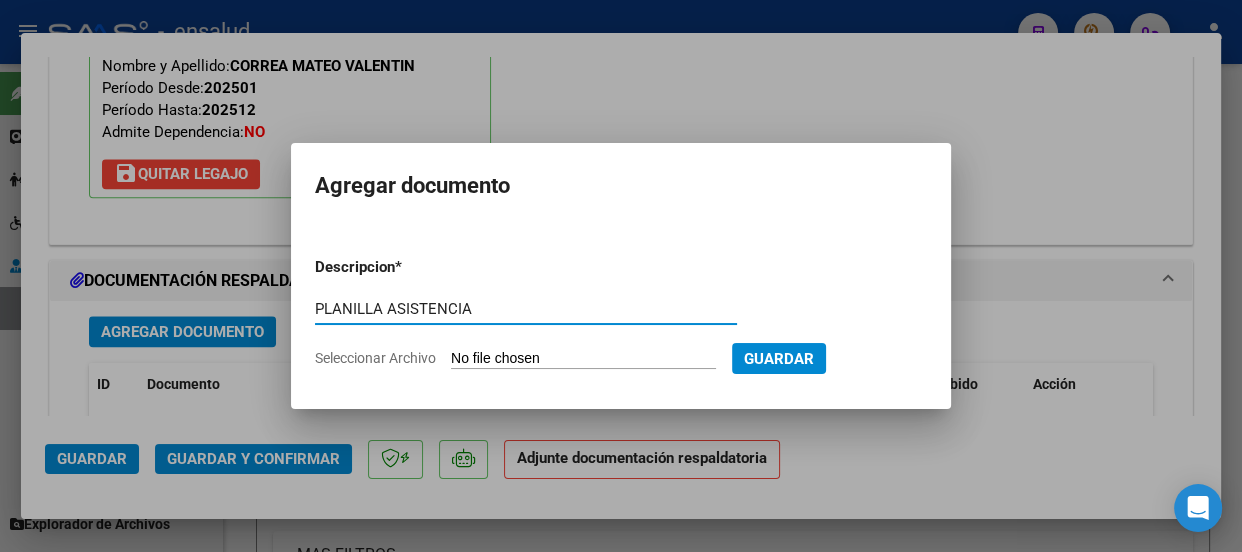 type on "PLANILLA ASISTENCIA" 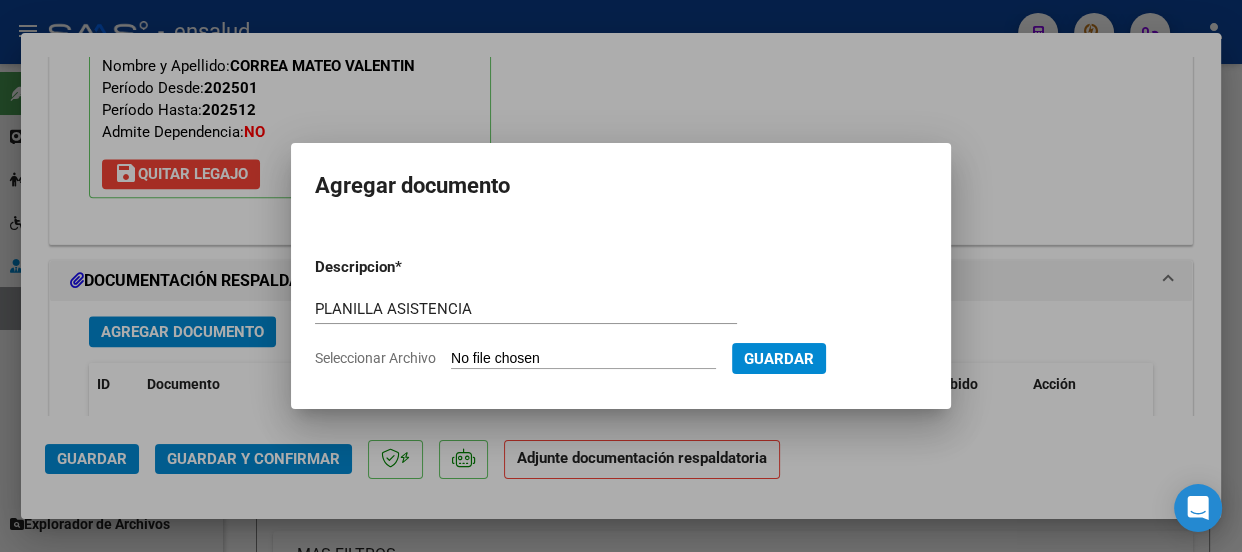 click on "Seleccionar Archivo" at bounding box center (583, 359) 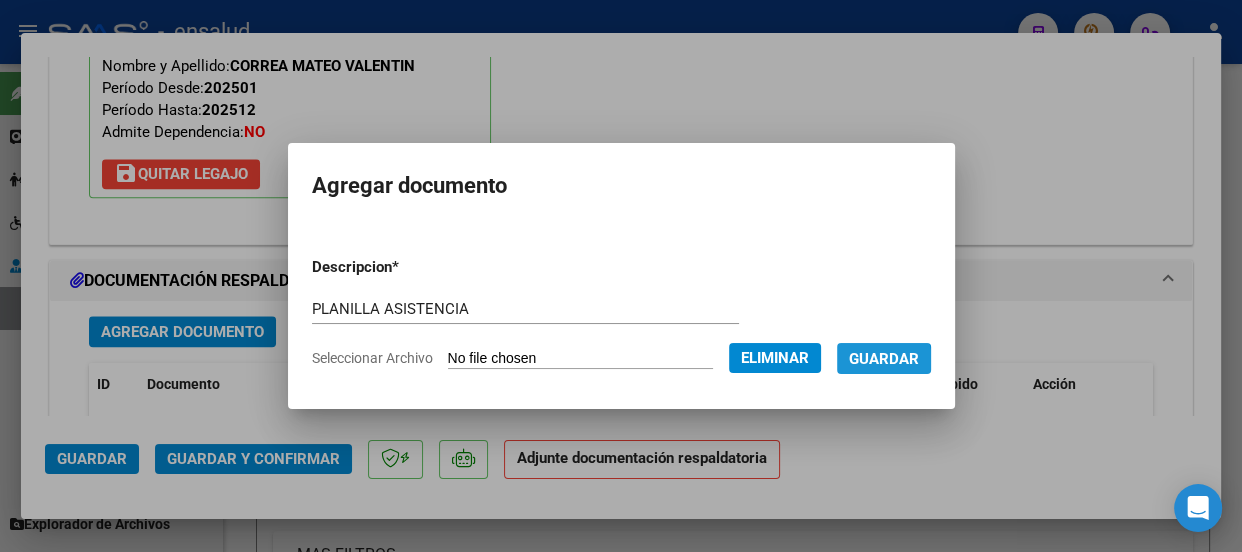 click on "Guardar" at bounding box center (884, 359) 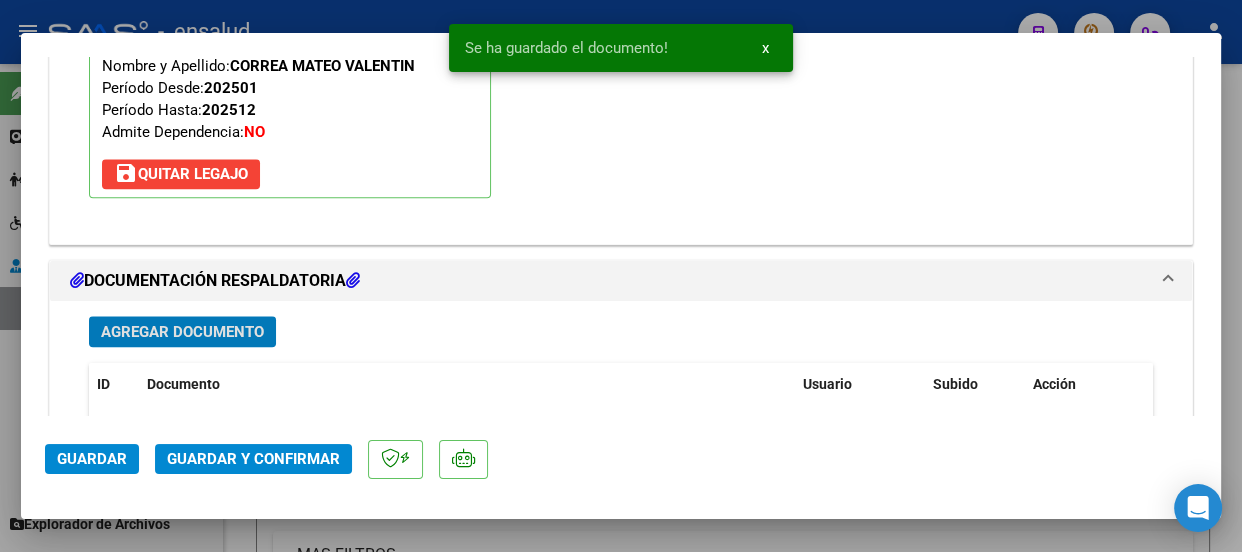 click on "Guardar y Confirmar" 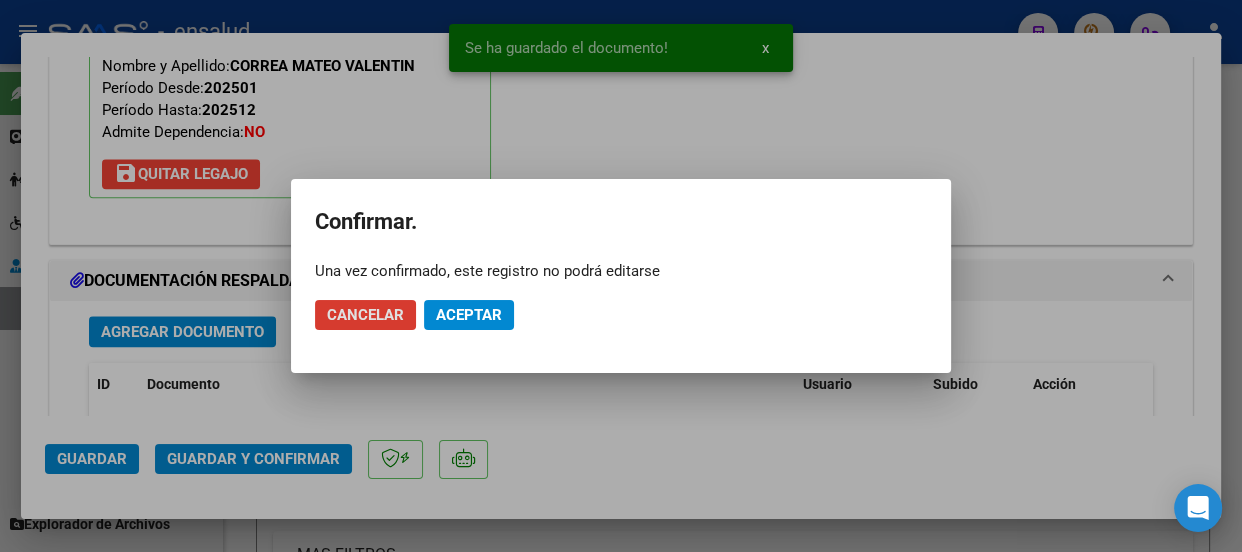 click on "Aceptar" 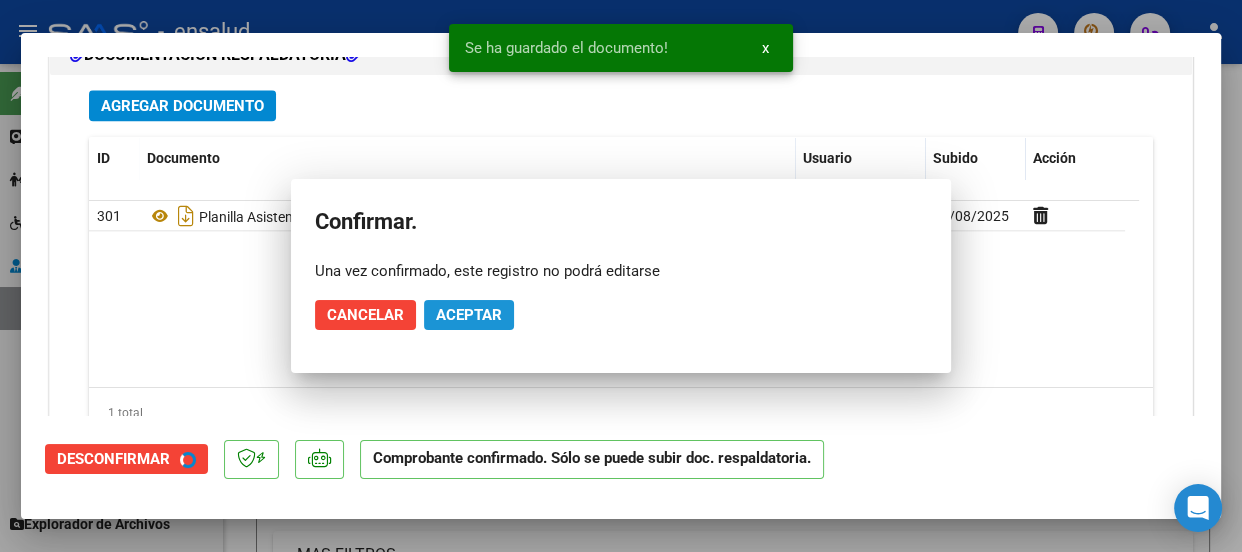 scroll, scrollTop: 2054, scrollLeft: 0, axis: vertical 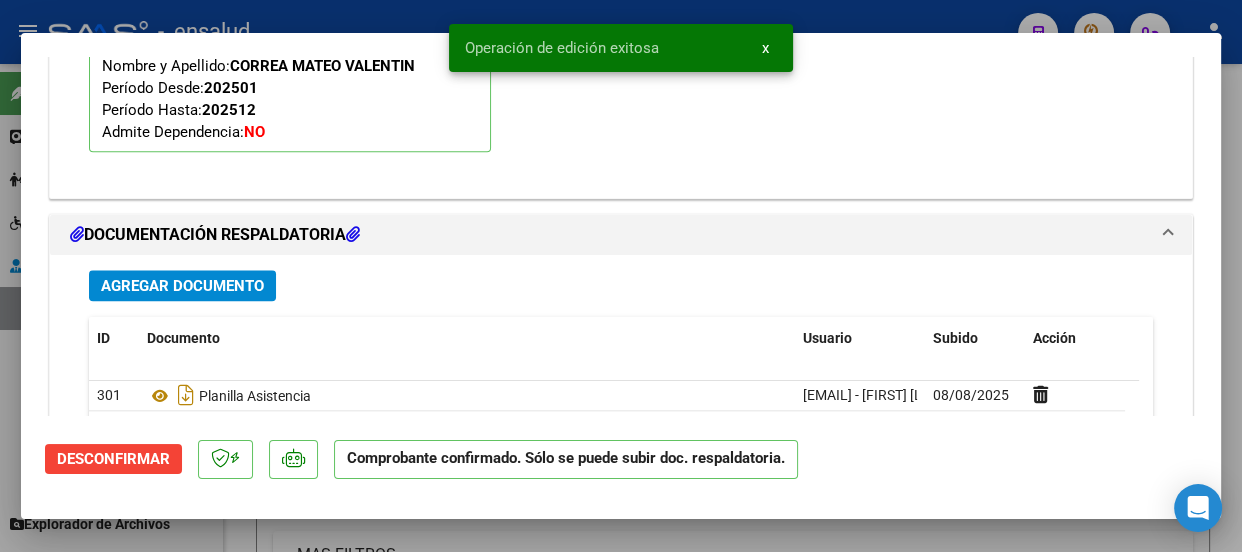 click on "x" at bounding box center (765, 48) 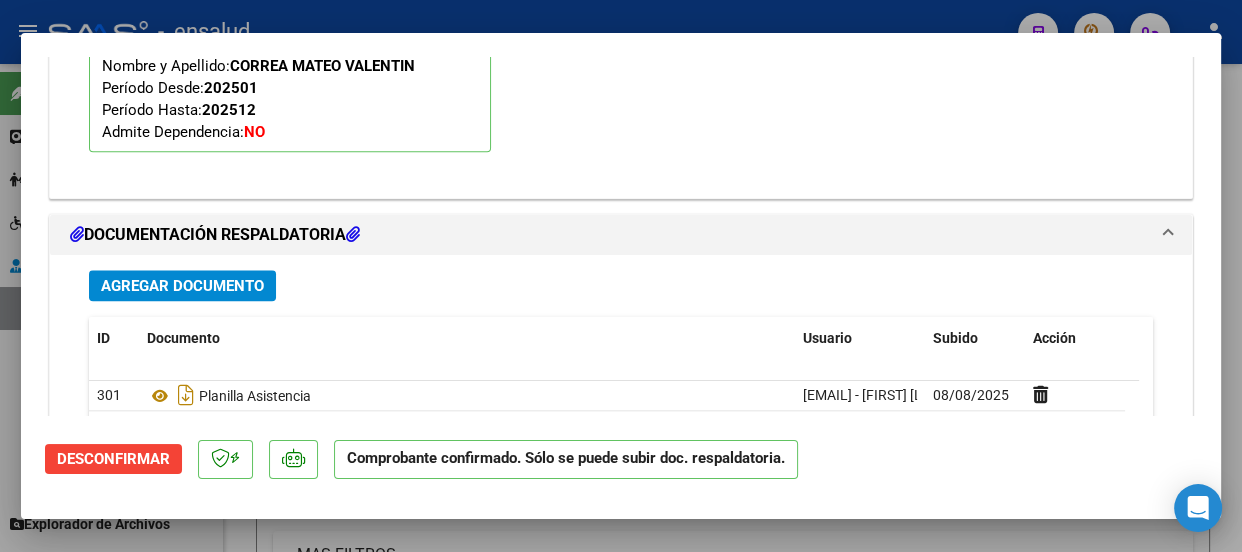 click at bounding box center [621, 276] 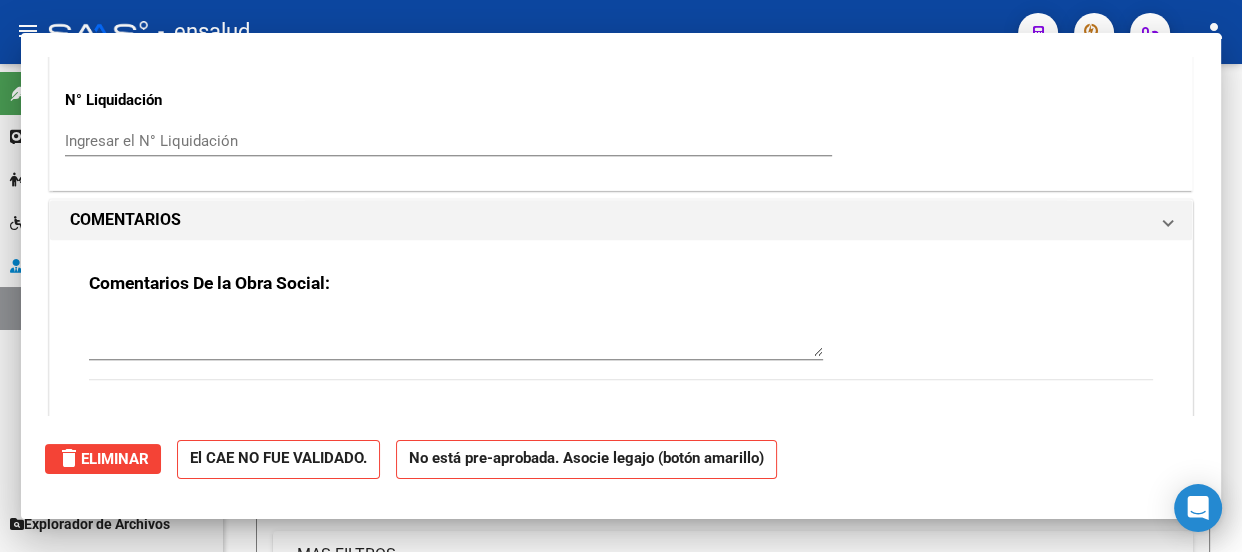 scroll, scrollTop: 0, scrollLeft: 0, axis: both 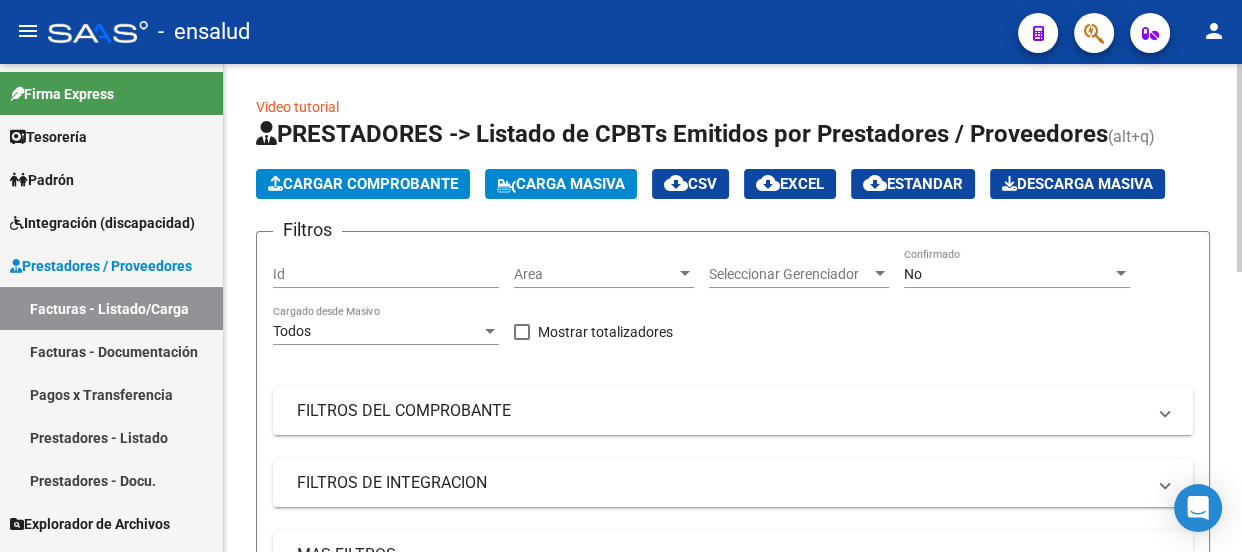 click on "Cargar Comprobante" 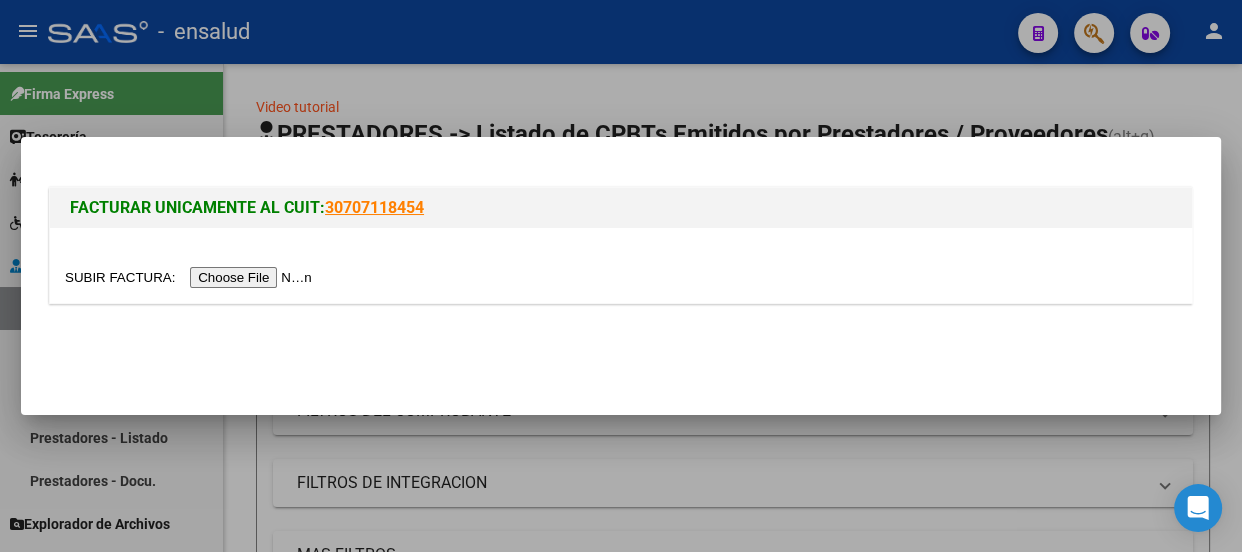 click at bounding box center (191, 277) 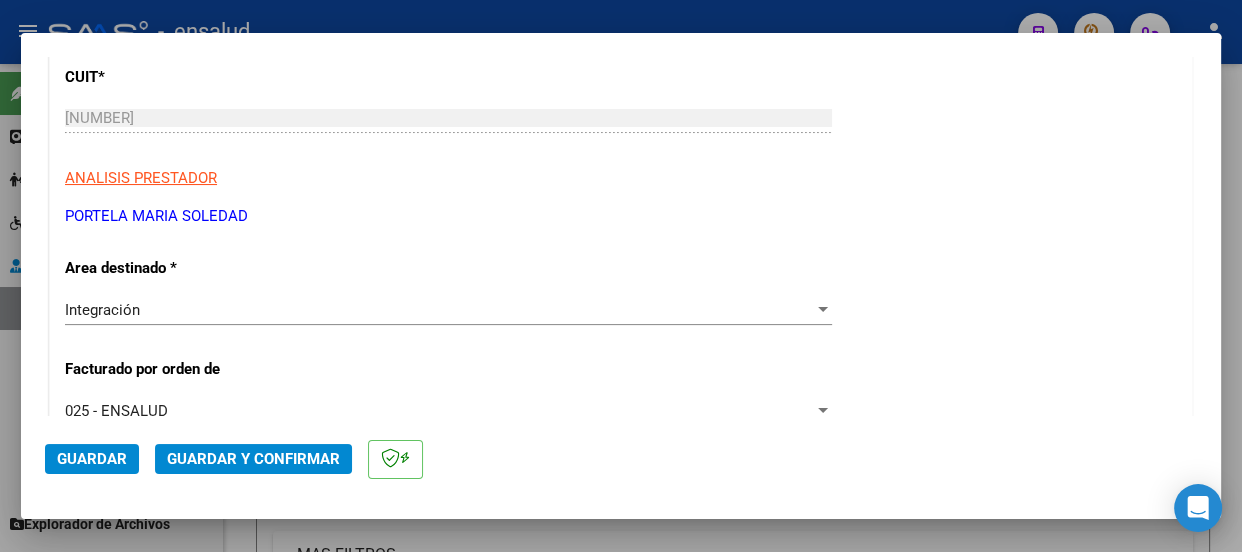 scroll, scrollTop: 545, scrollLeft: 0, axis: vertical 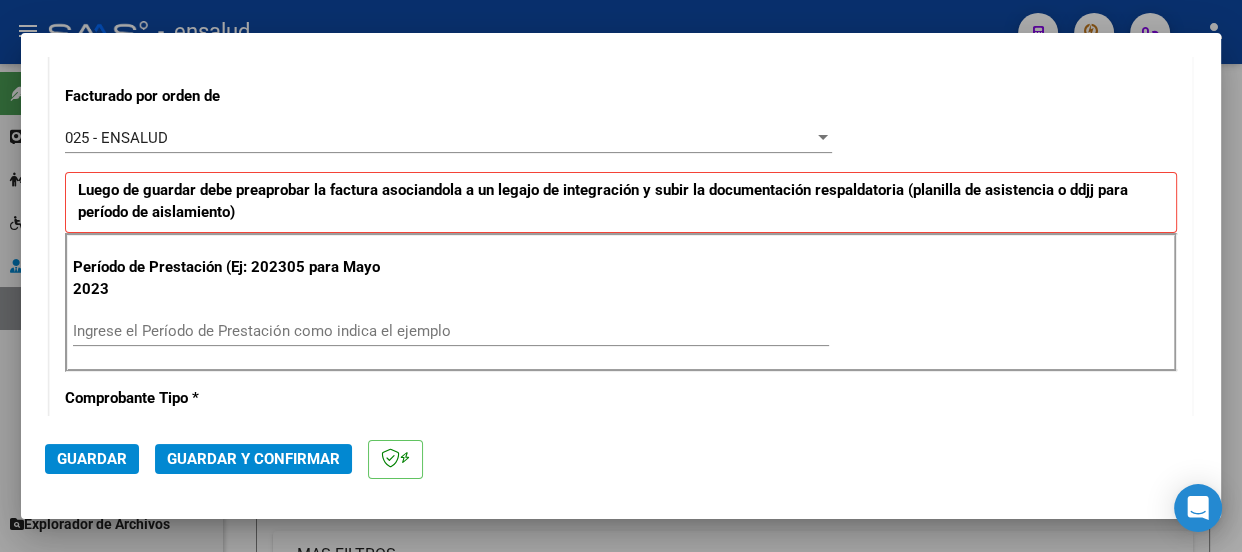 click on "Ingrese el Período de Prestación como indica el ejemplo" at bounding box center (451, 331) 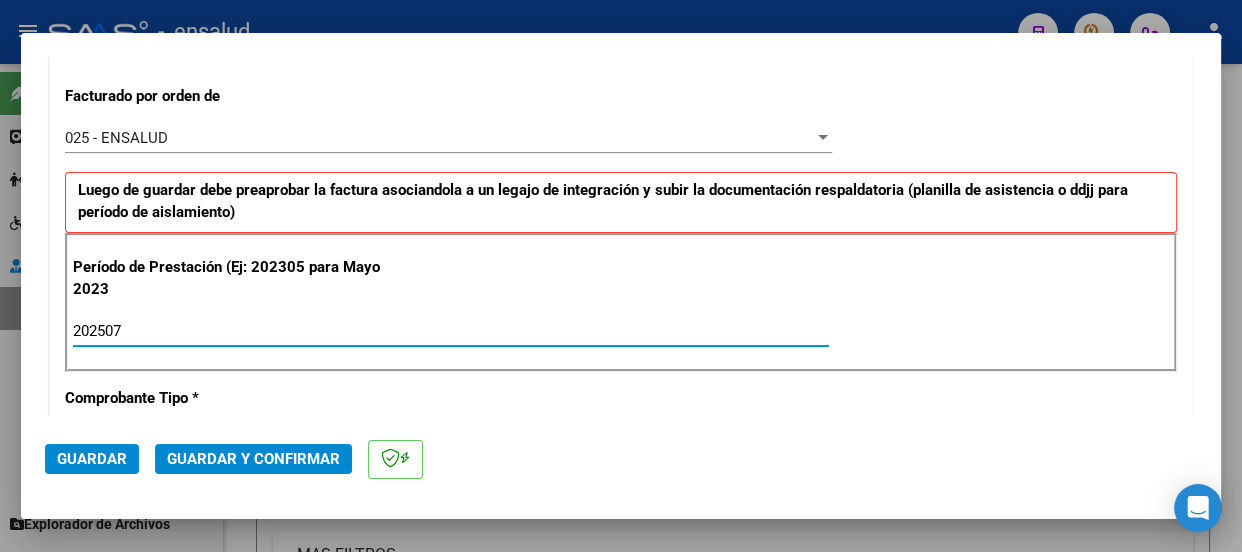 type on "202507" 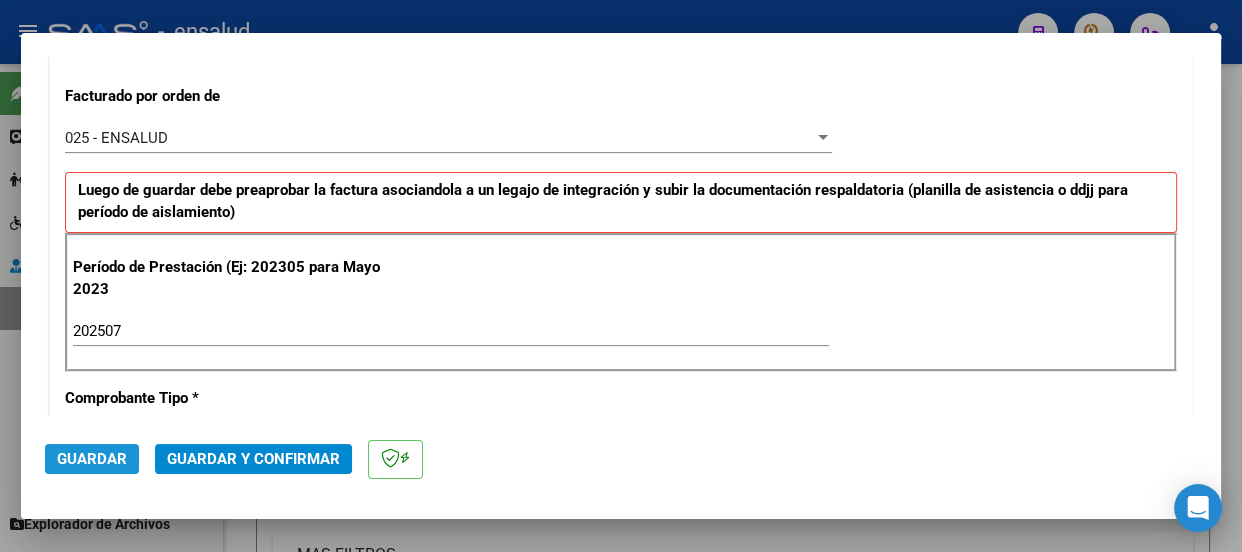 click on "Guardar" 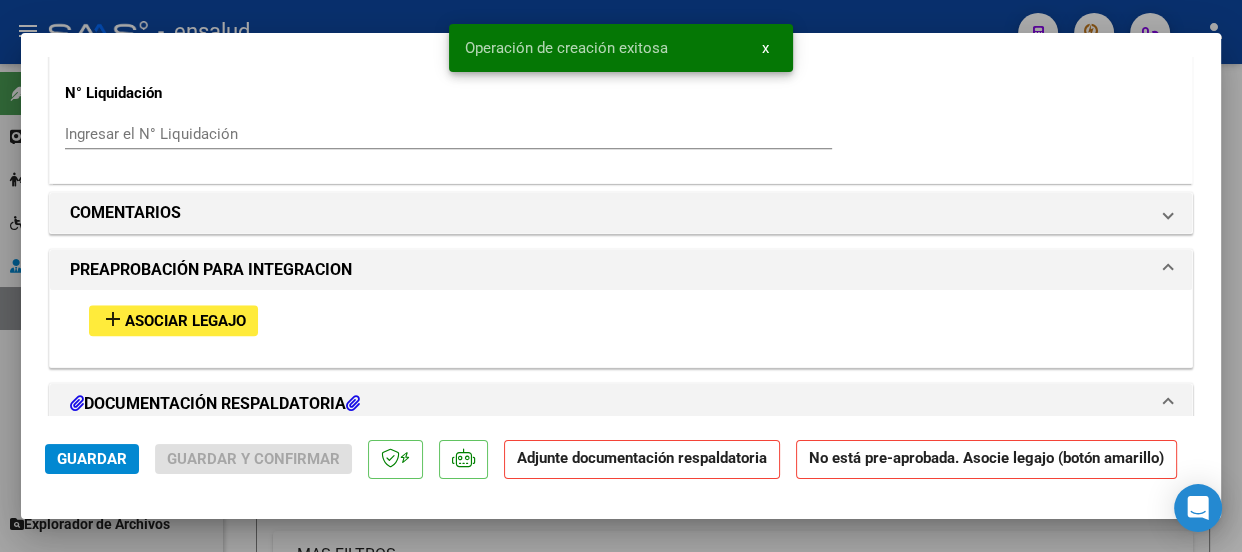 scroll, scrollTop: 1909, scrollLeft: 0, axis: vertical 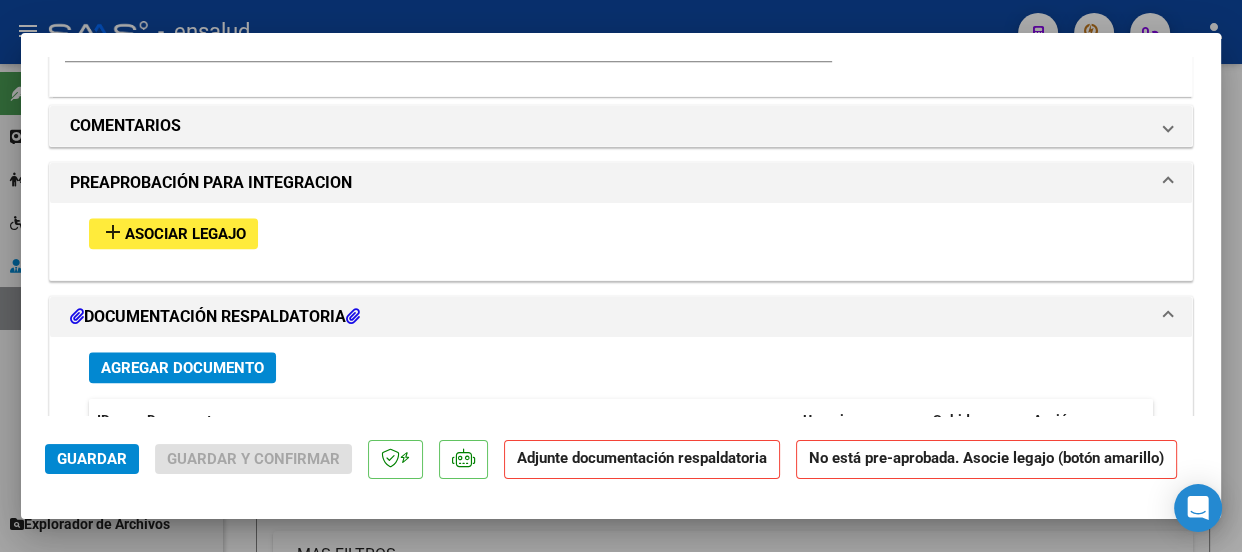 click on "Asociar Legajo" at bounding box center (185, 234) 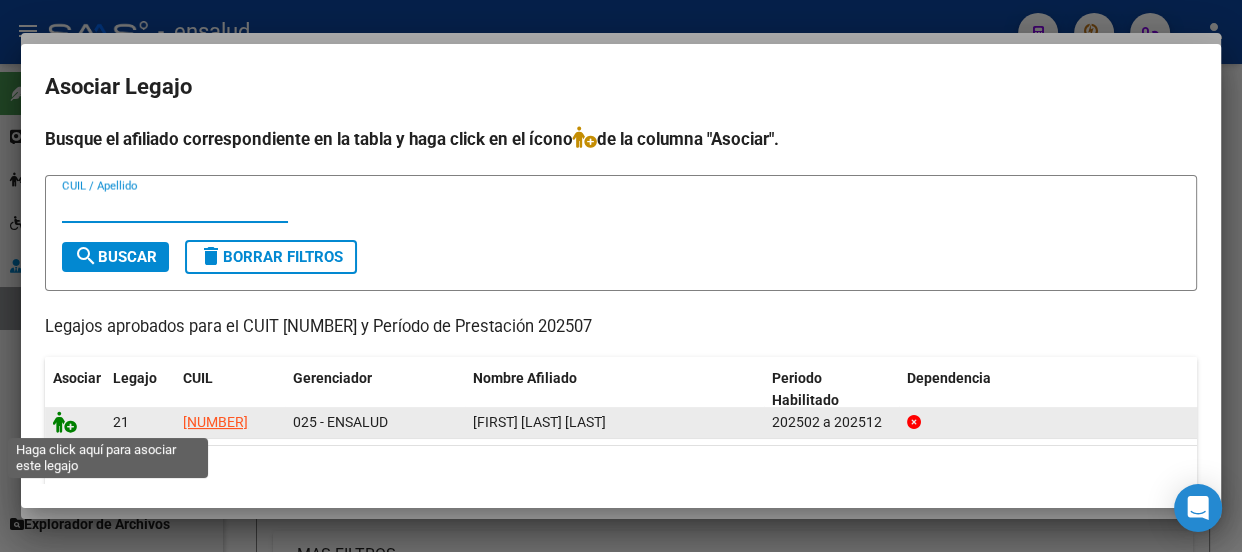 click 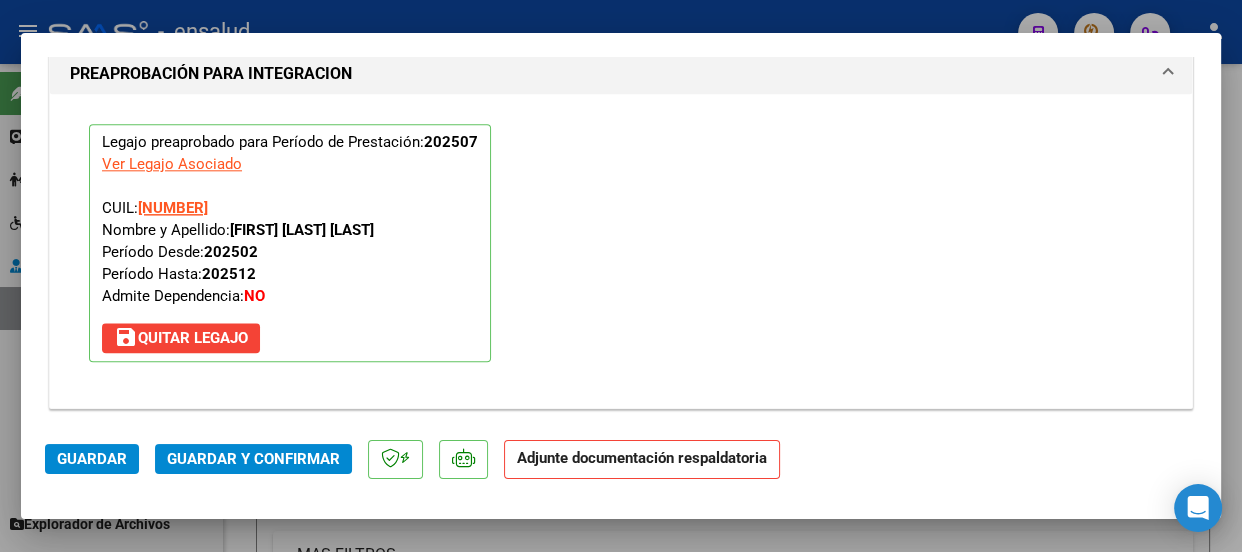 scroll, scrollTop: 2234, scrollLeft: 0, axis: vertical 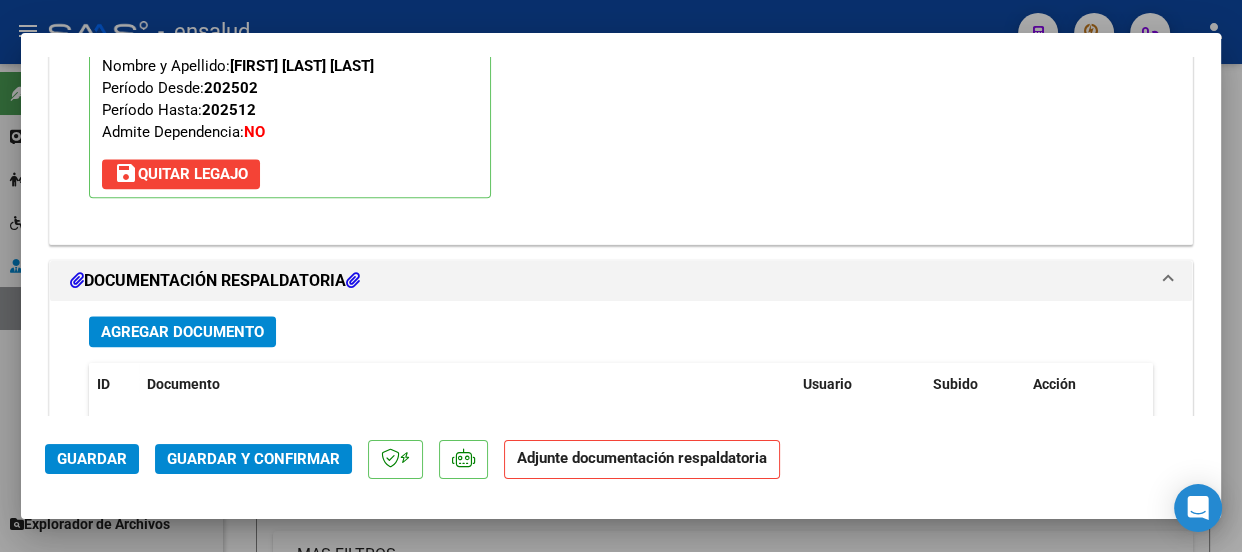 click on "Agregar Documento" at bounding box center [182, 332] 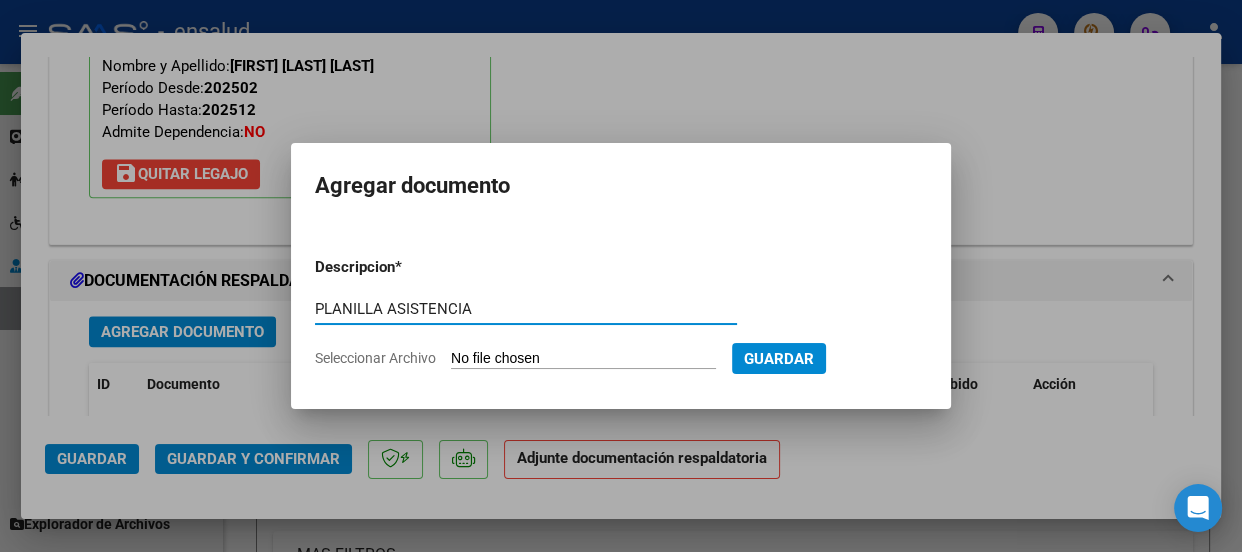 type on "PLANILLA ASISTENCIA" 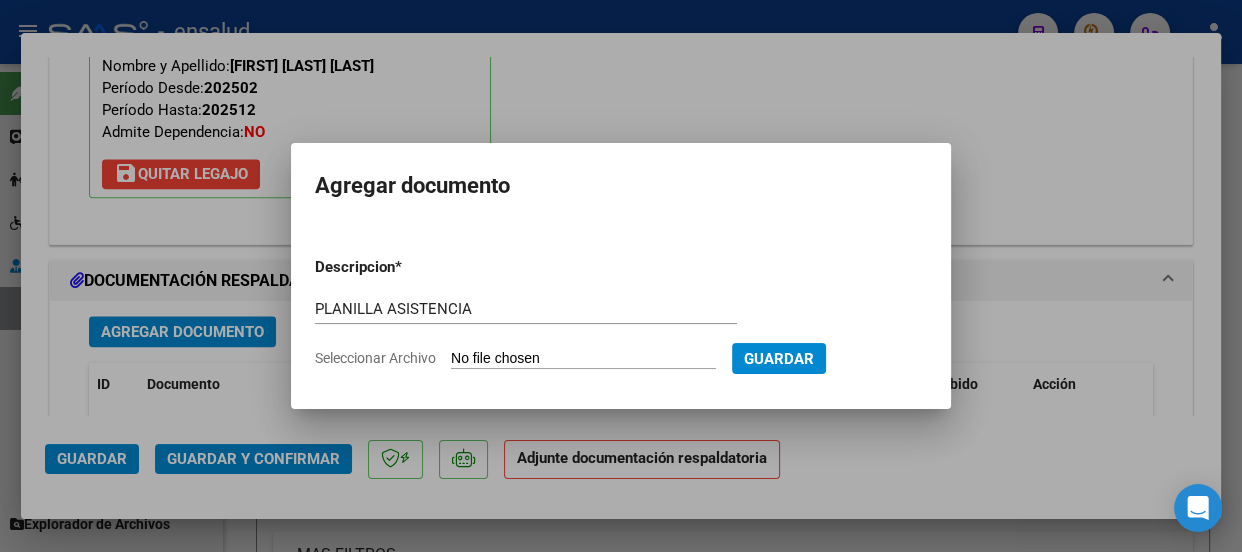 type on "C:\fakepath\[LAST] [FIRST]_[DATE]_[NUMBER]_N_[FIRST] [LAST]_[NUMBER]-PA.pdf" 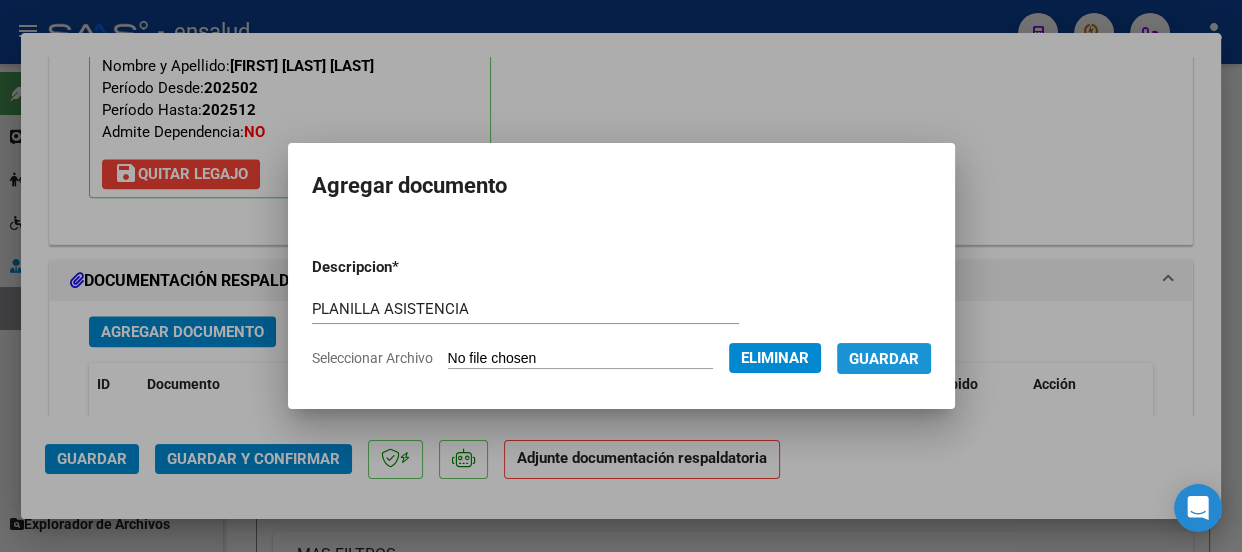 click on "Guardar" at bounding box center (884, 359) 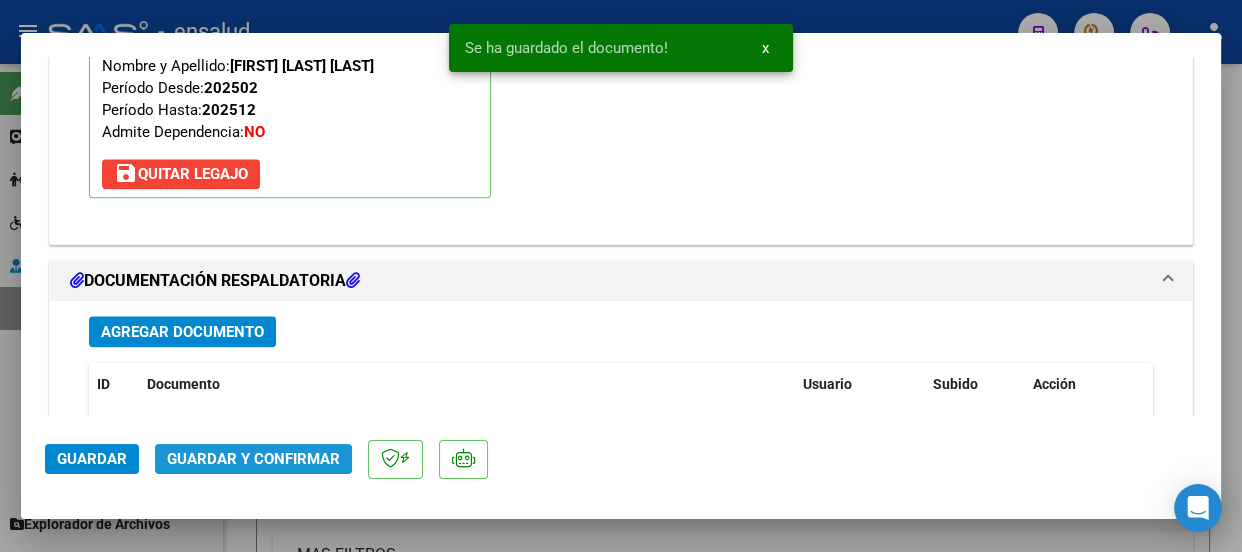 click on "Guardar y Confirmar" 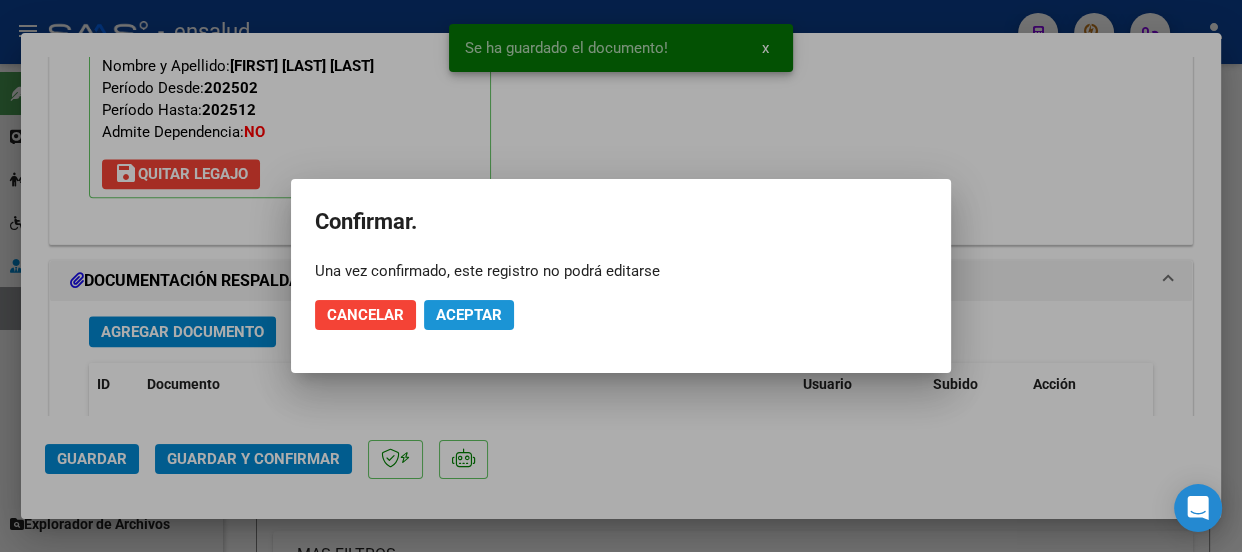 click on "Aceptar" 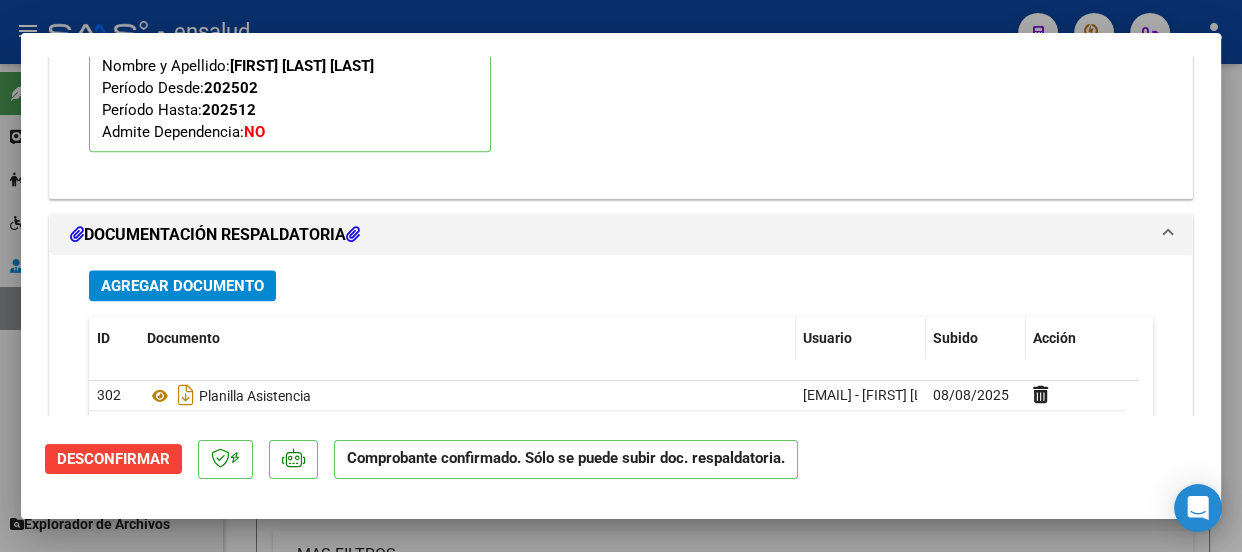 click at bounding box center [621, 276] 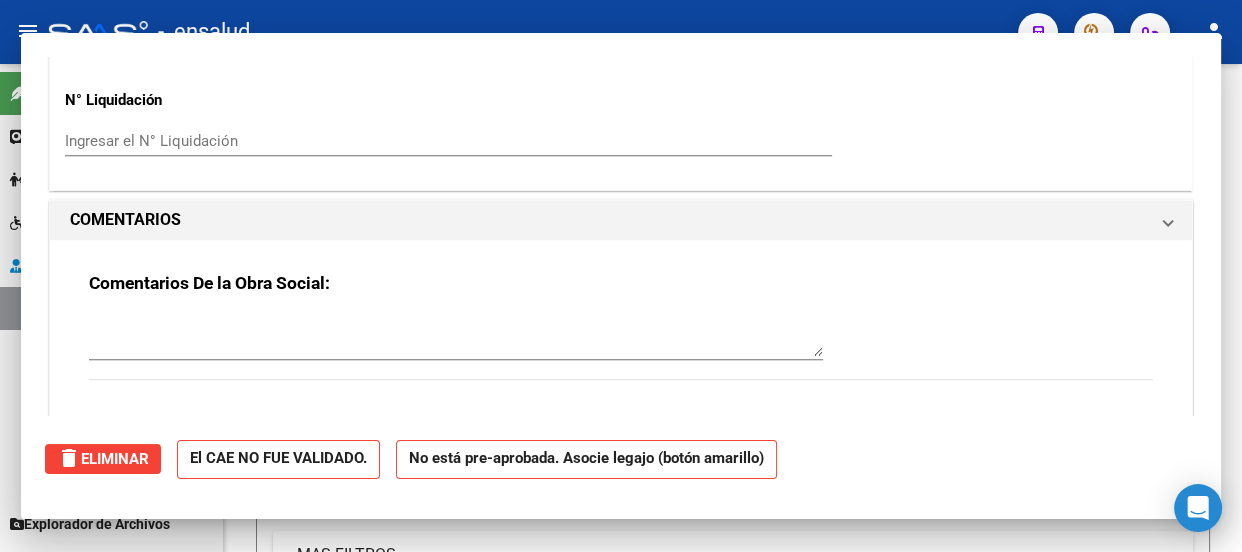 scroll, scrollTop: 0, scrollLeft: 0, axis: both 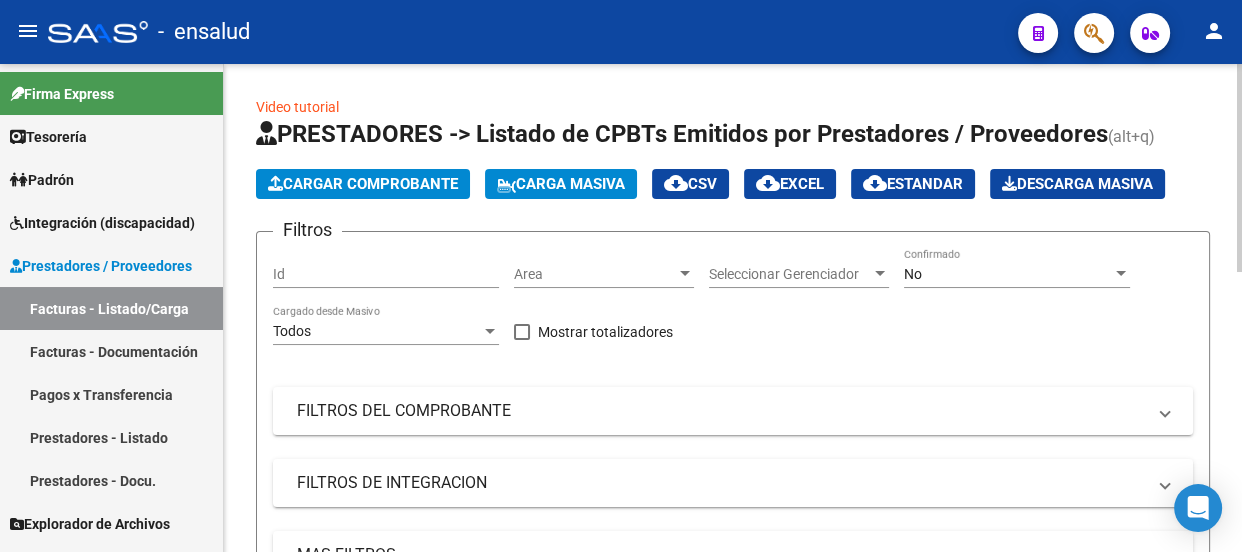 click on "Cargar Comprobante" 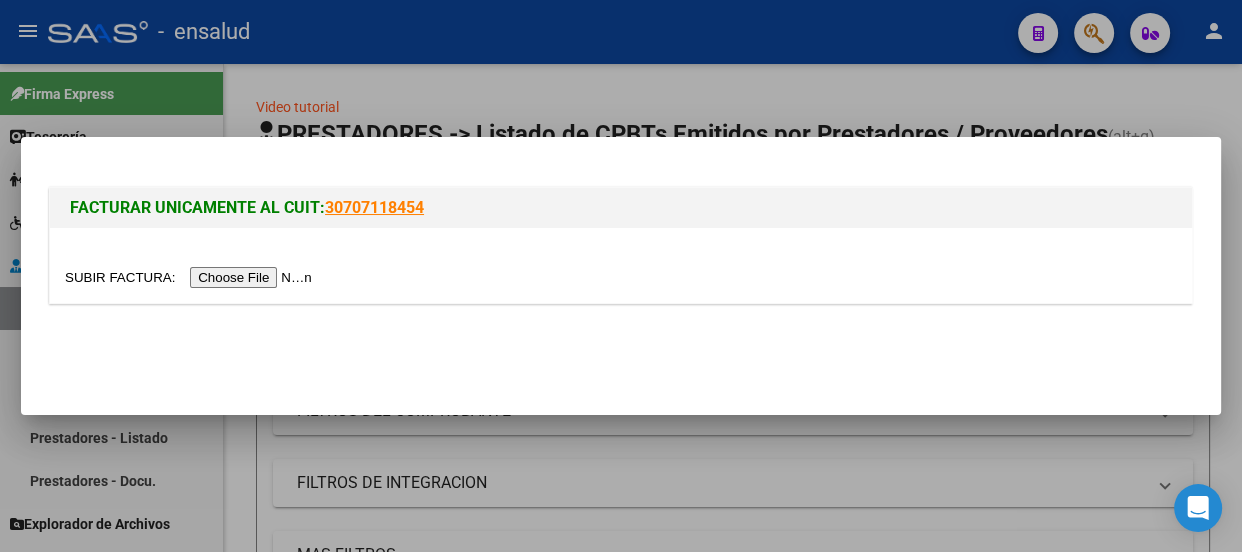 click at bounding box center (191, 277) 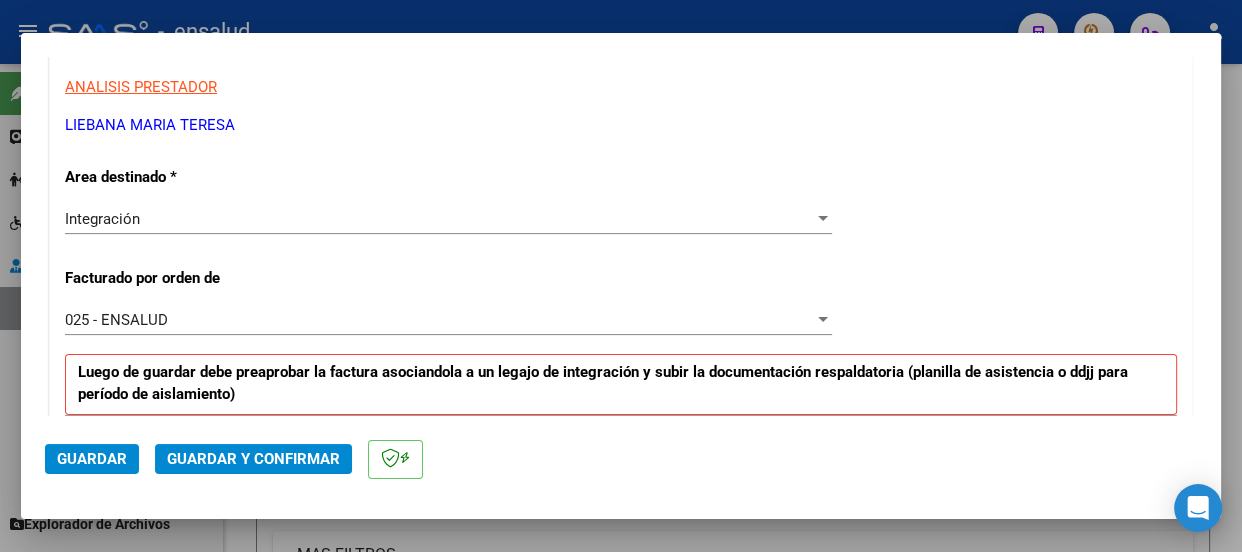 scroll, scrollTop: 636, scrollLeft: 0, axis: vertical 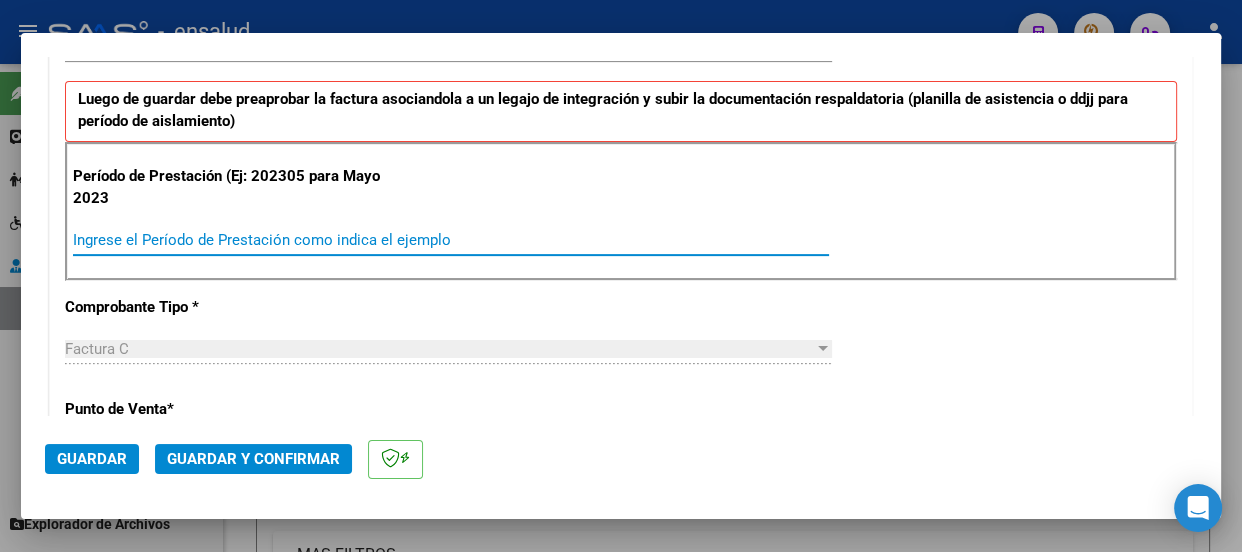 click on "Ingrese el Período de Prestación como indica el ejemplo" at bounding box center [451, 240] 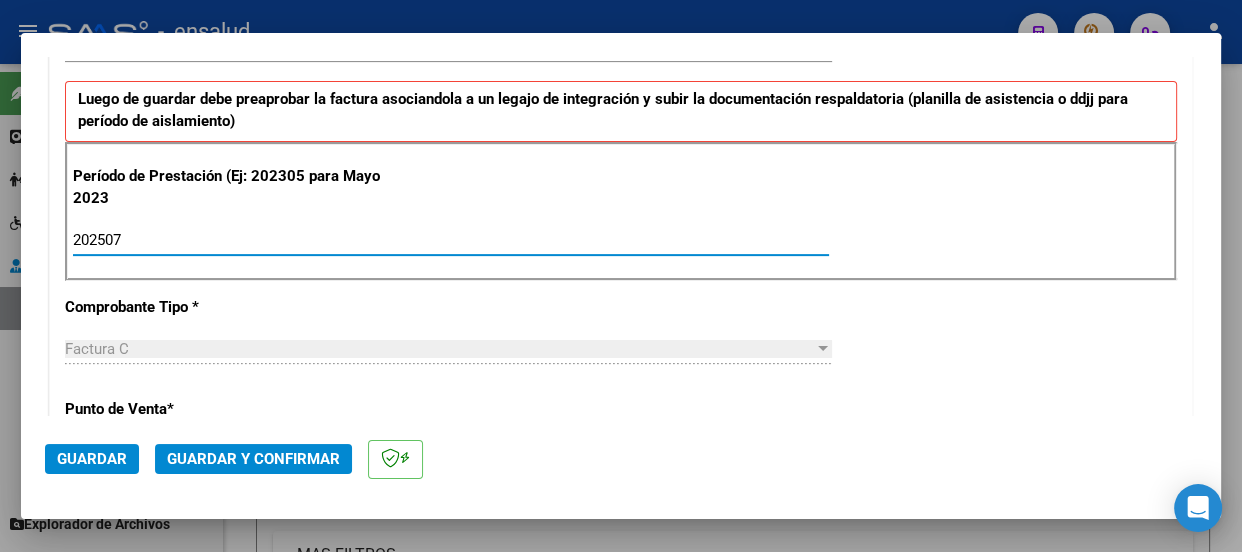 type on "202507" 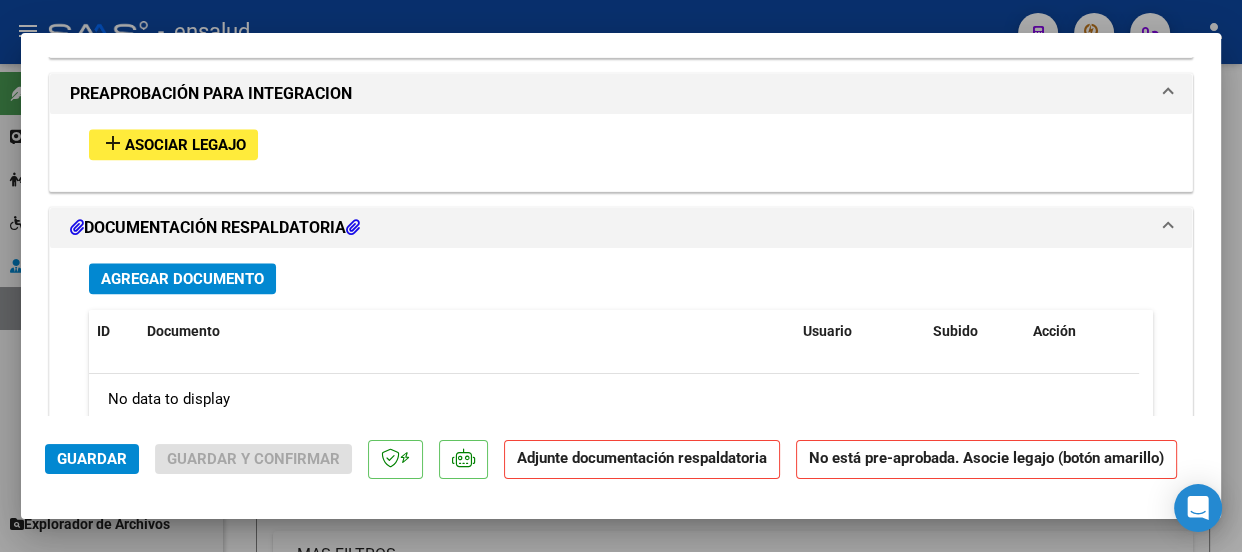 scroll, scrollTop: 2000, scrollLeft: 0, axis: vertical 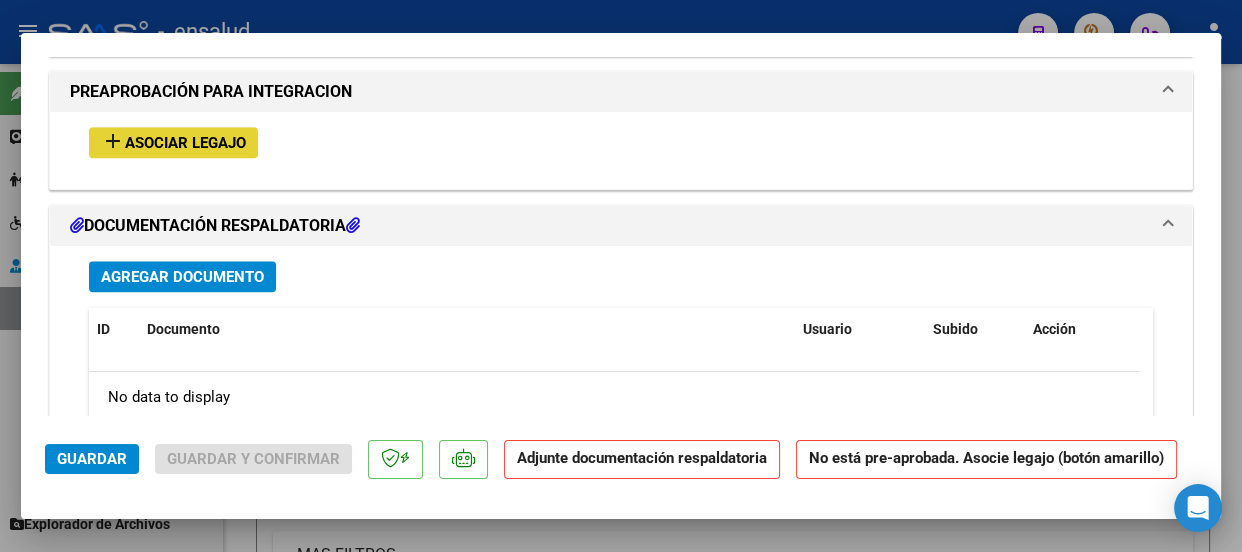 click on "Asociar Legajo" at bounding box center (185, 143) 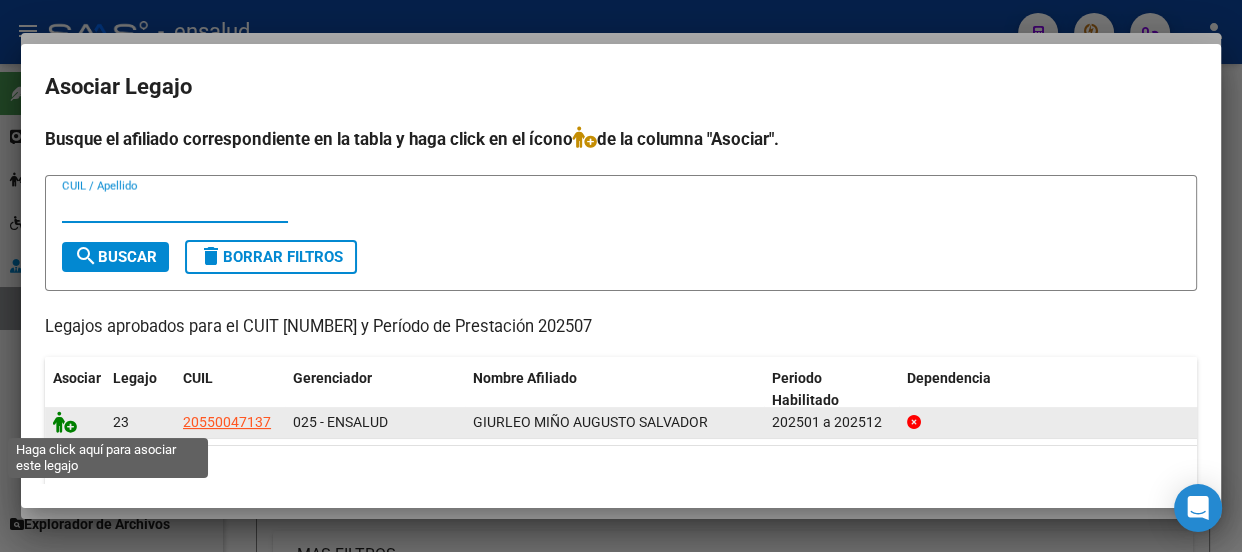 click 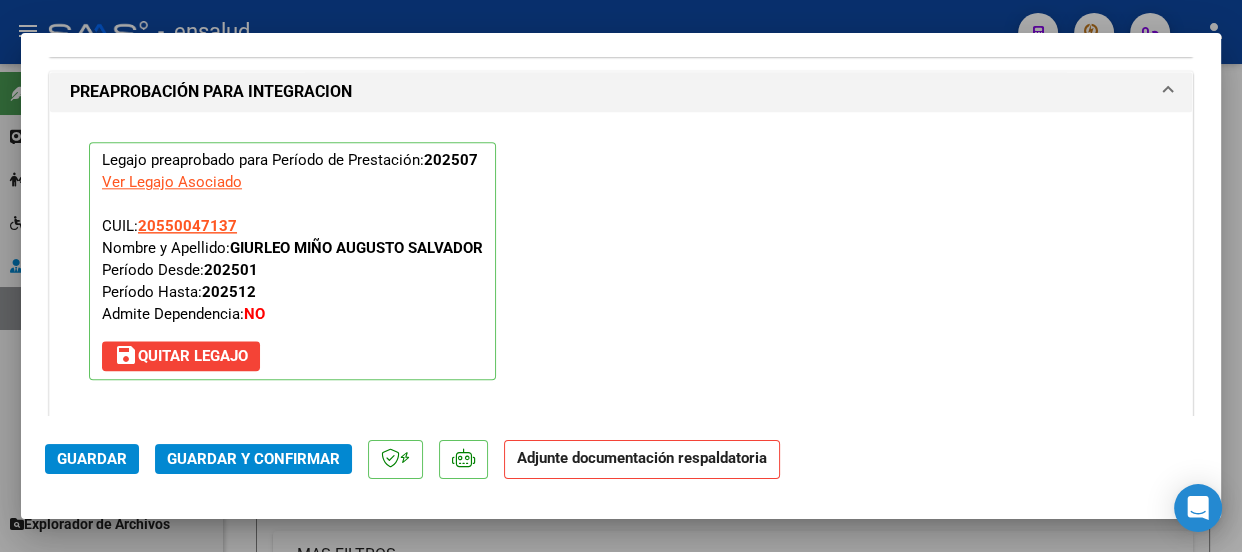 scroll, scrollTop: 2325, scrollLeft: 0, axis: vertical 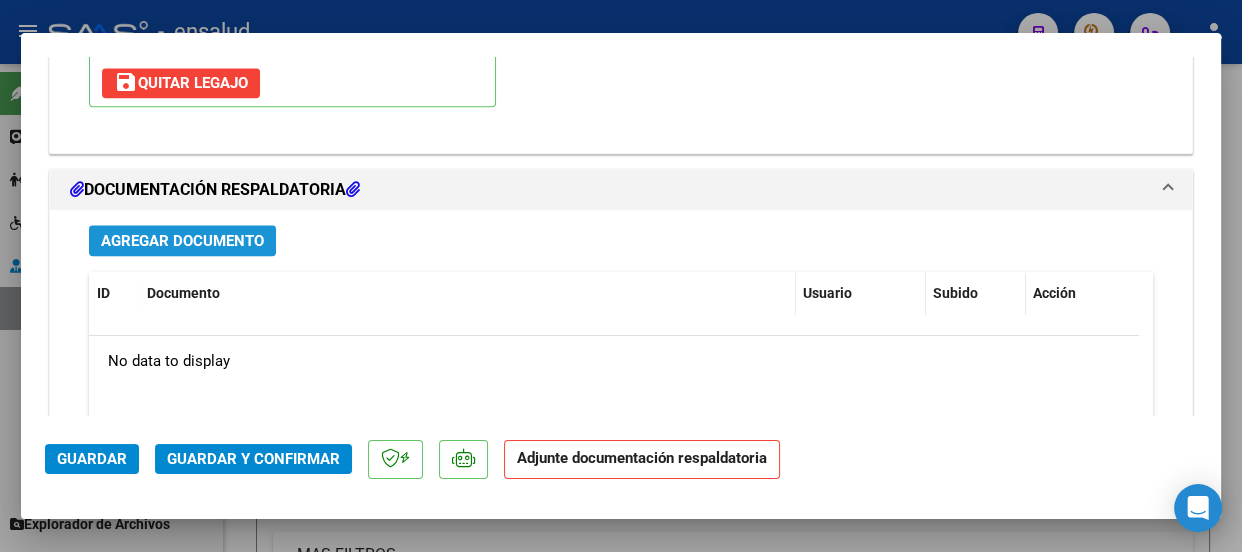 click on "Agregar Documento" at bounding box center (182, 241) 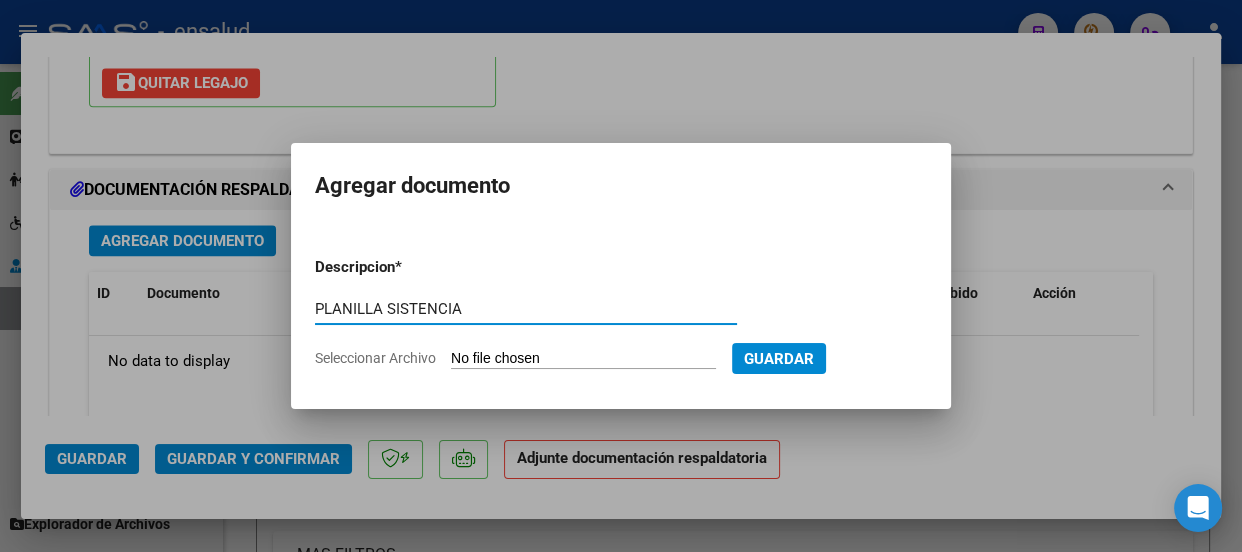 click on "PLANILLA SISTENCIA" at bounding box center (526, 309) 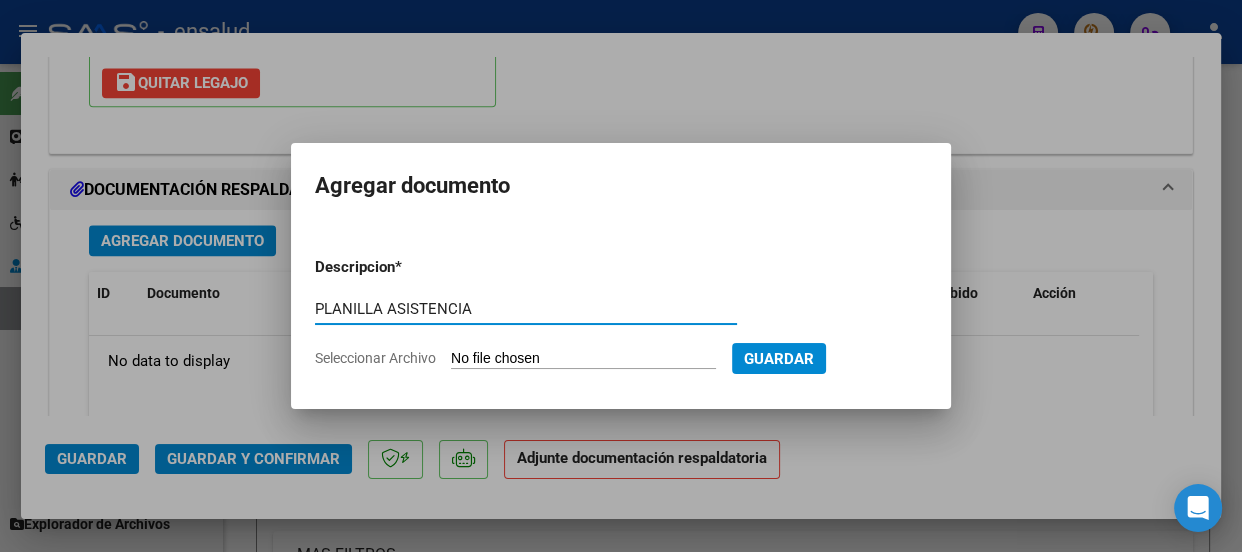 type on "PLANILLA ASISTENCIA" 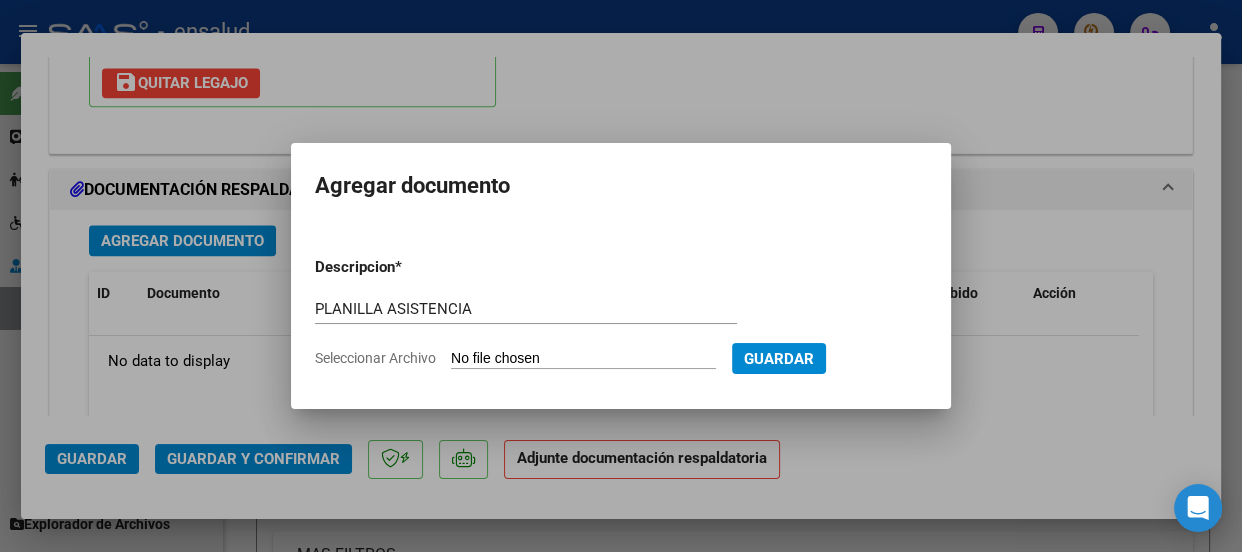 type on "C:\fakepath\[FIRST] [LAST]_[DATE]_[NUMBER]_N_[FIRST] [LAST]_[NUMBER]-PA.pdf" 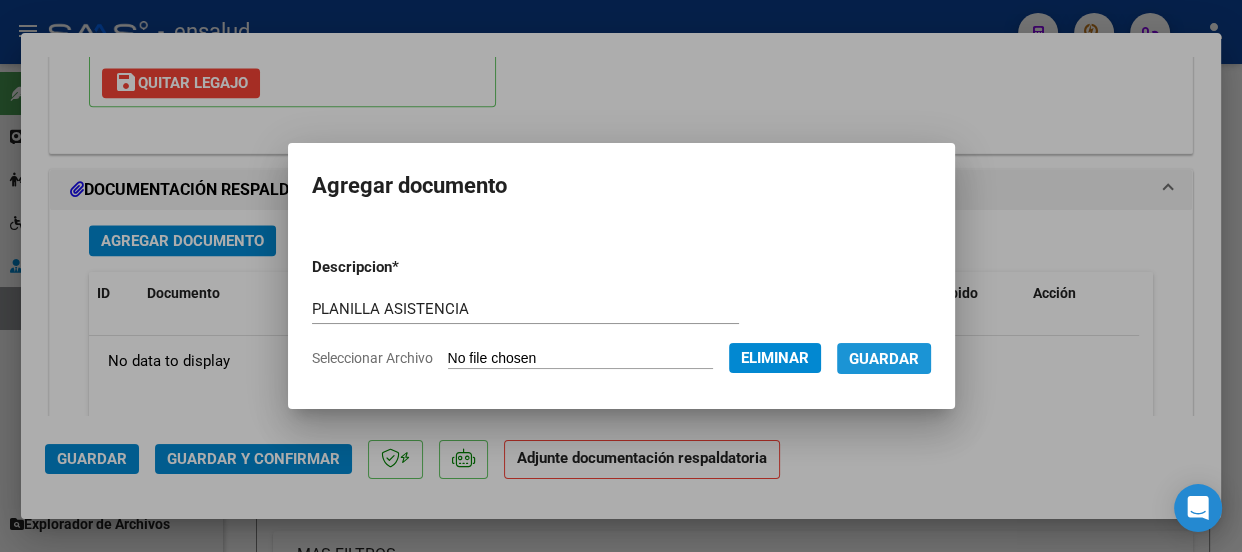 click on "Guardar" at bounding box center (884, 359) 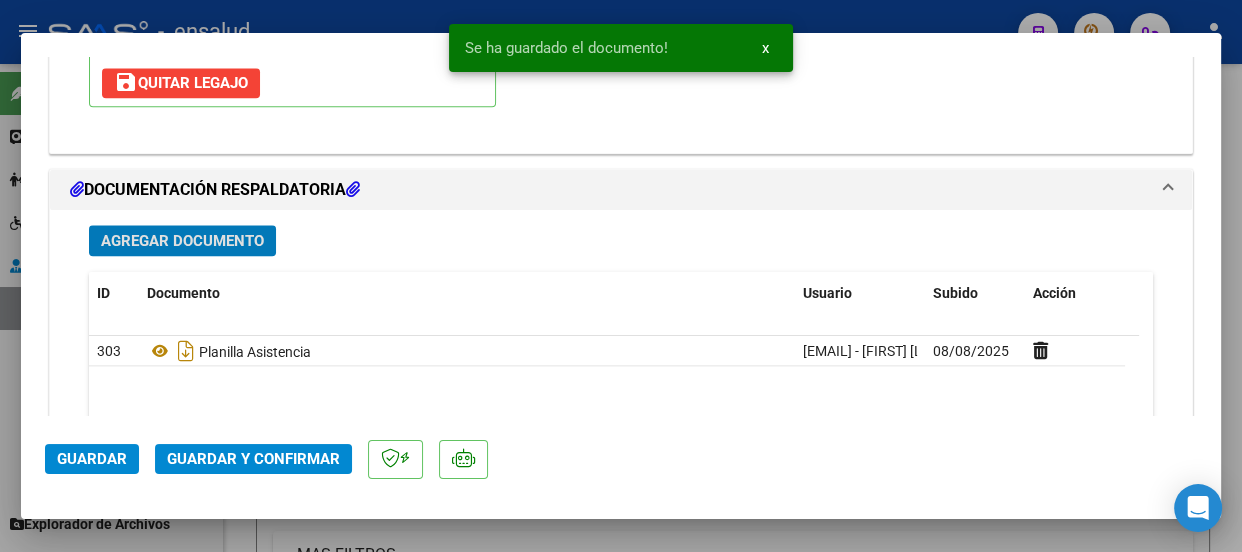 click on "Guardar y Confirmar" 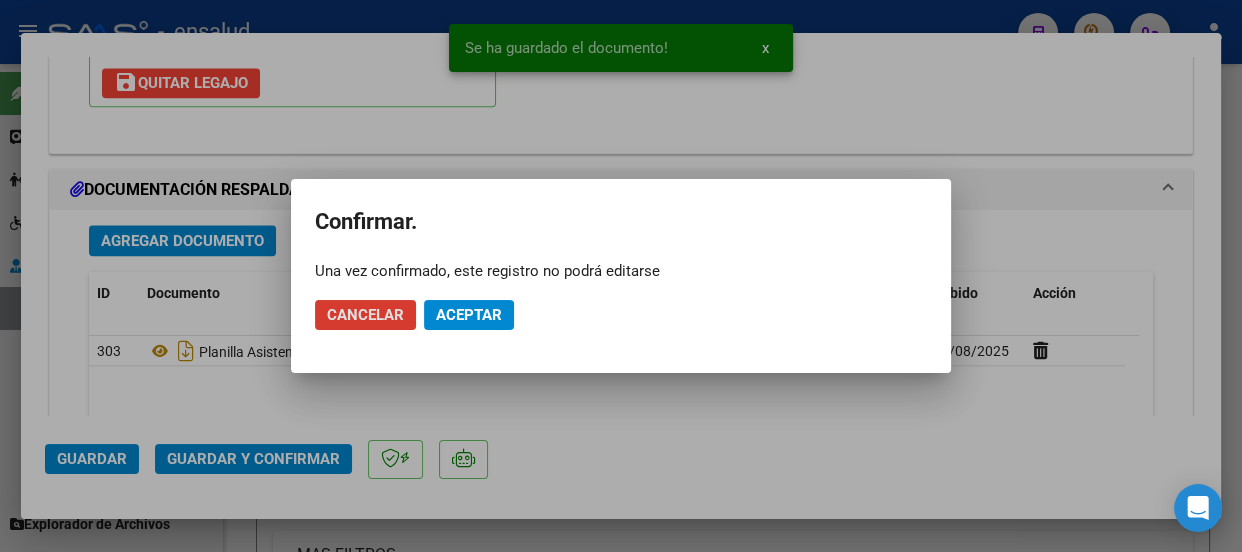 click on "Aceptar" 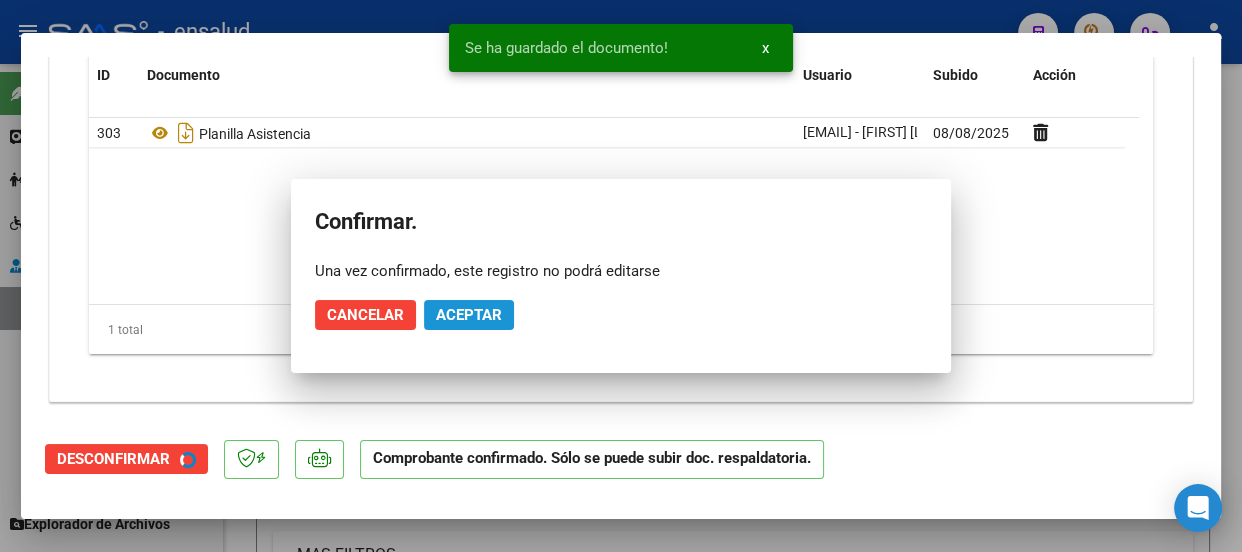 scroll, scrollTop: 2144, scrollLeft: 0, axis: vertical 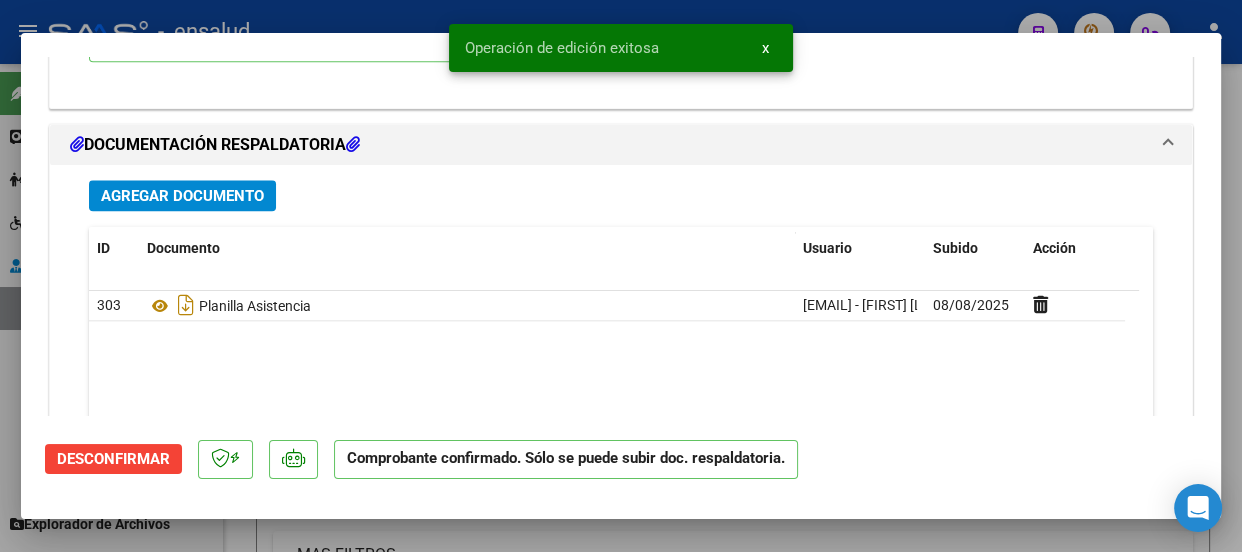 click on "x" at bounding box center [765, 48] 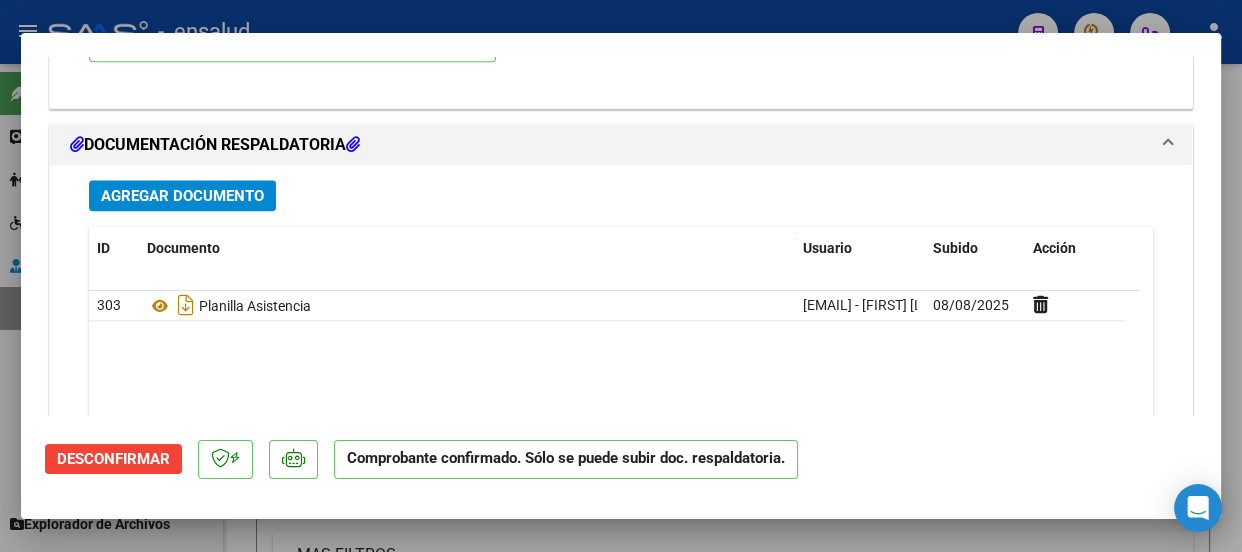 click at bounding box center [621, 276] 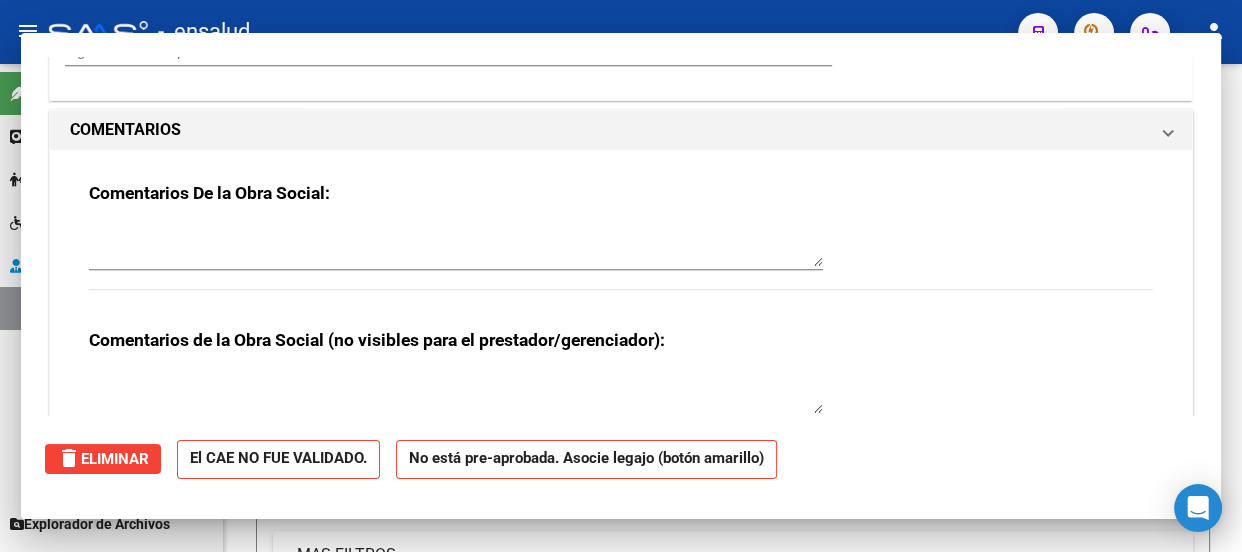 scroll, scrollTop: 0, scrollLeft: 0, axis: both 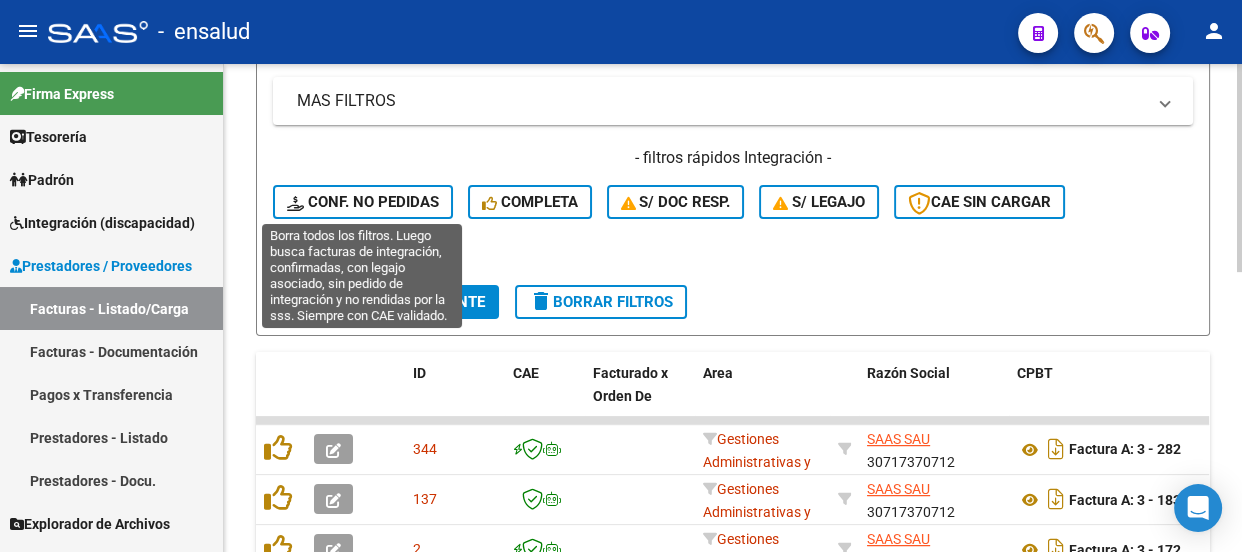 click on "Conf. no pedidas" 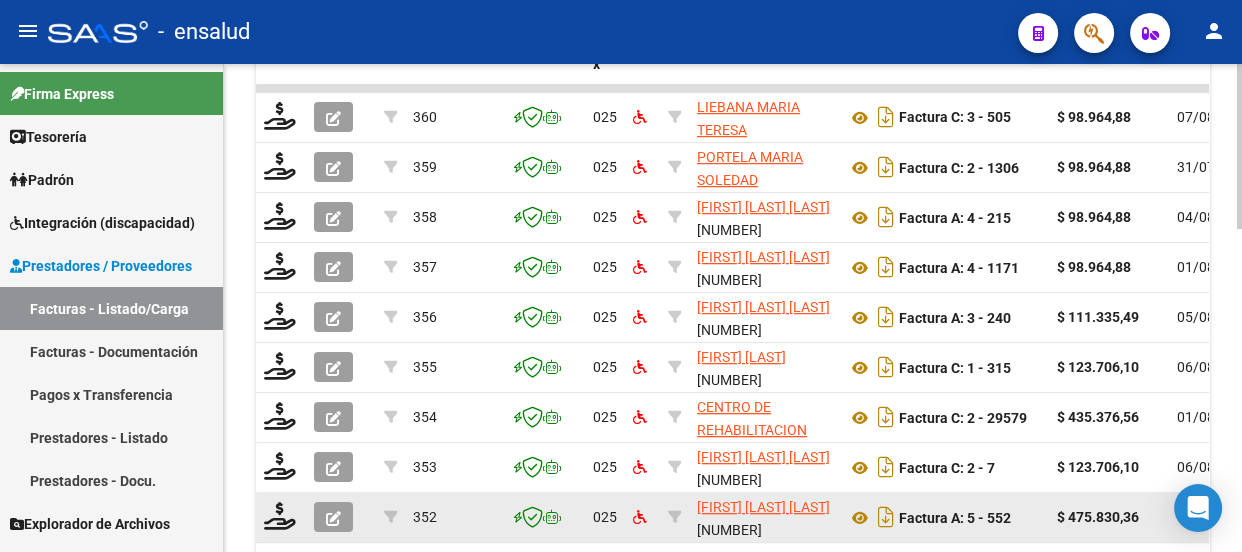 scroll, scrollTop: 909, scrollLeft: 0, axis: vertical 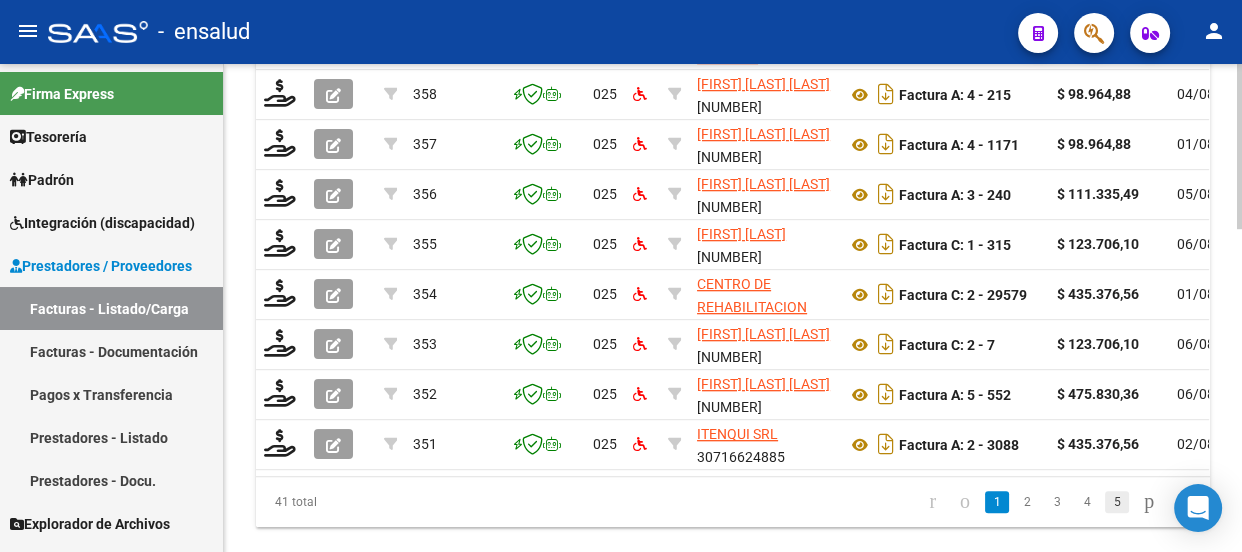 click on "5" 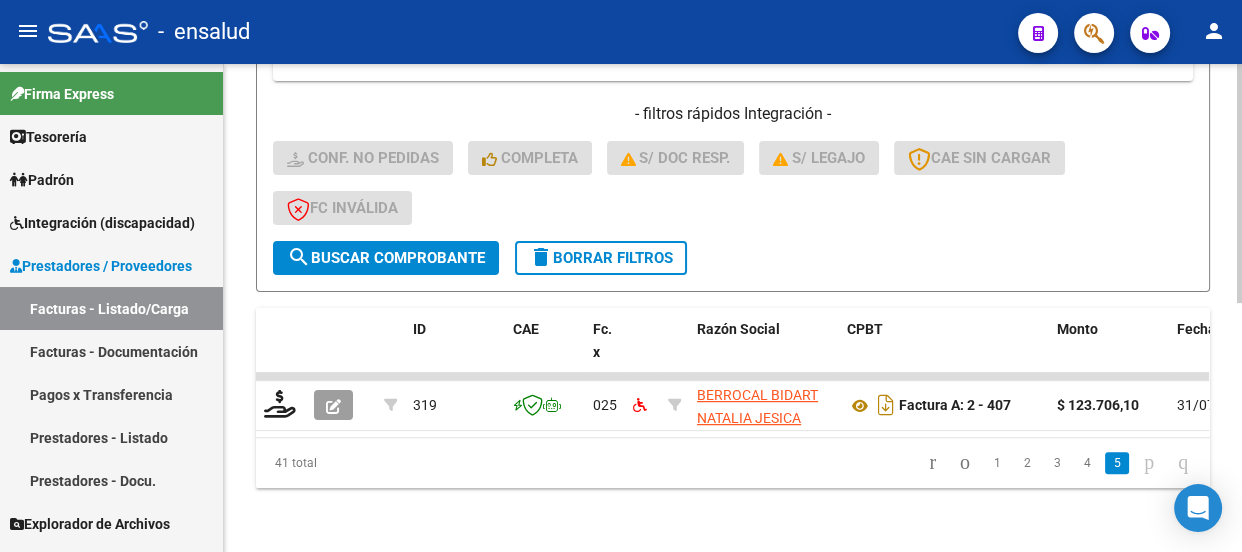 scroll, scrollTop: 509, scrollLeft: 0, axis: vertical 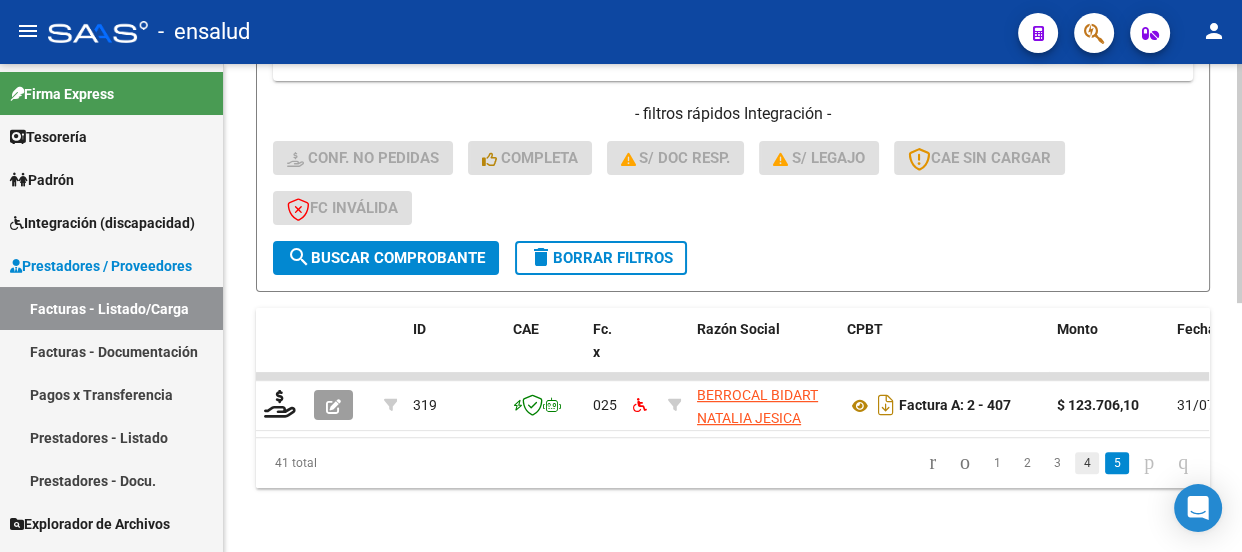 click on "4" 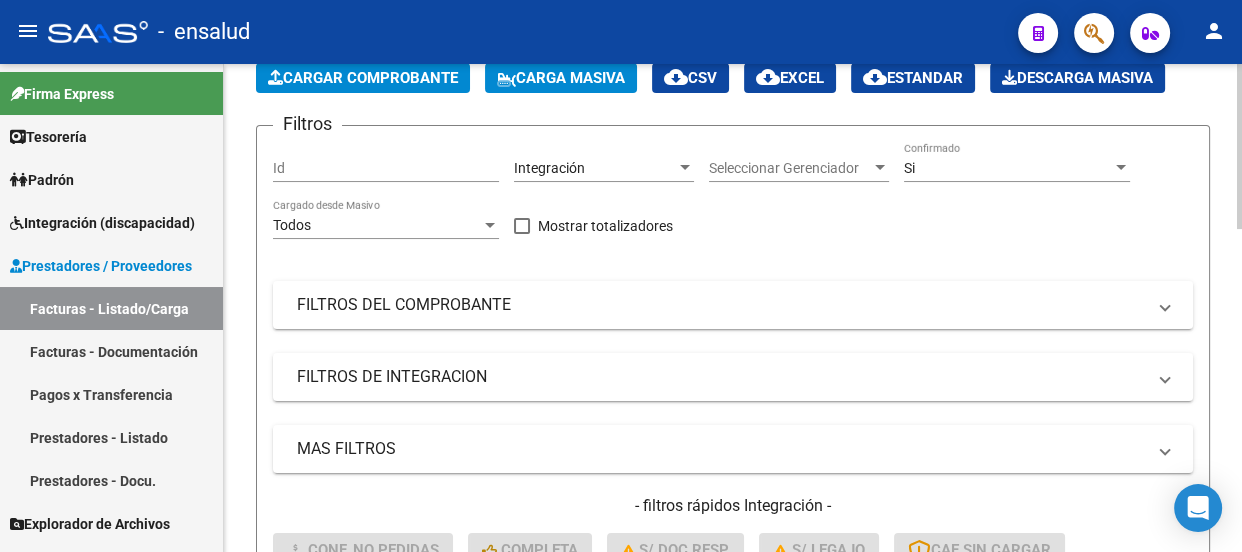 scroll, scrollTop: 54, scrollLeft: 0, axis: vertical 